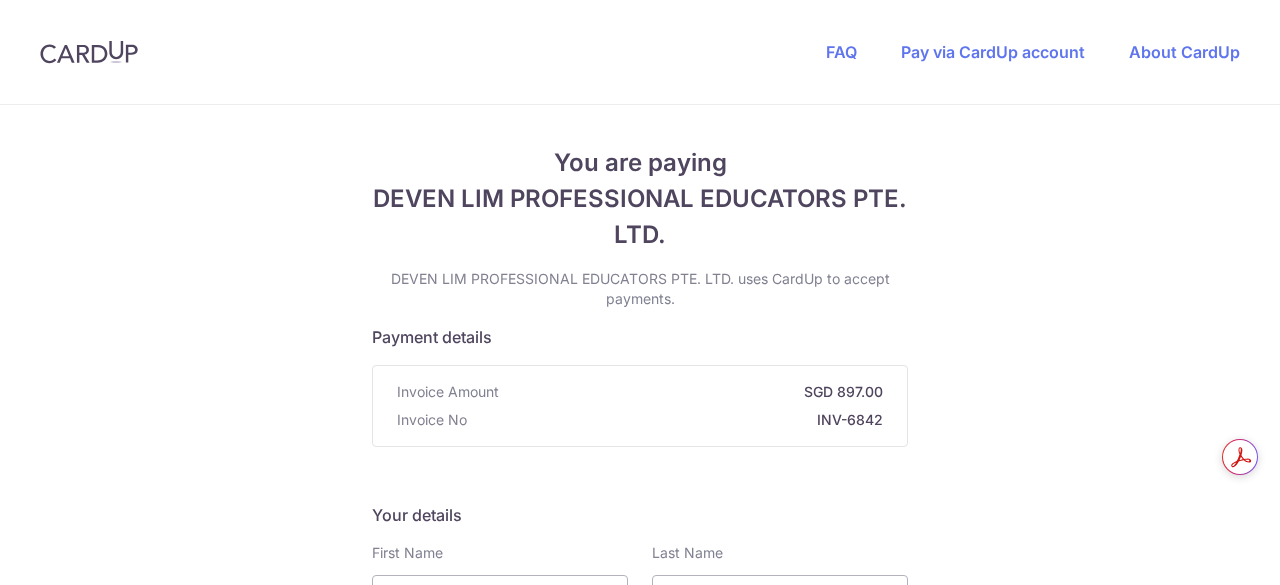 scroll, scrollTop: 0, scrollLeft: 0, axis: both 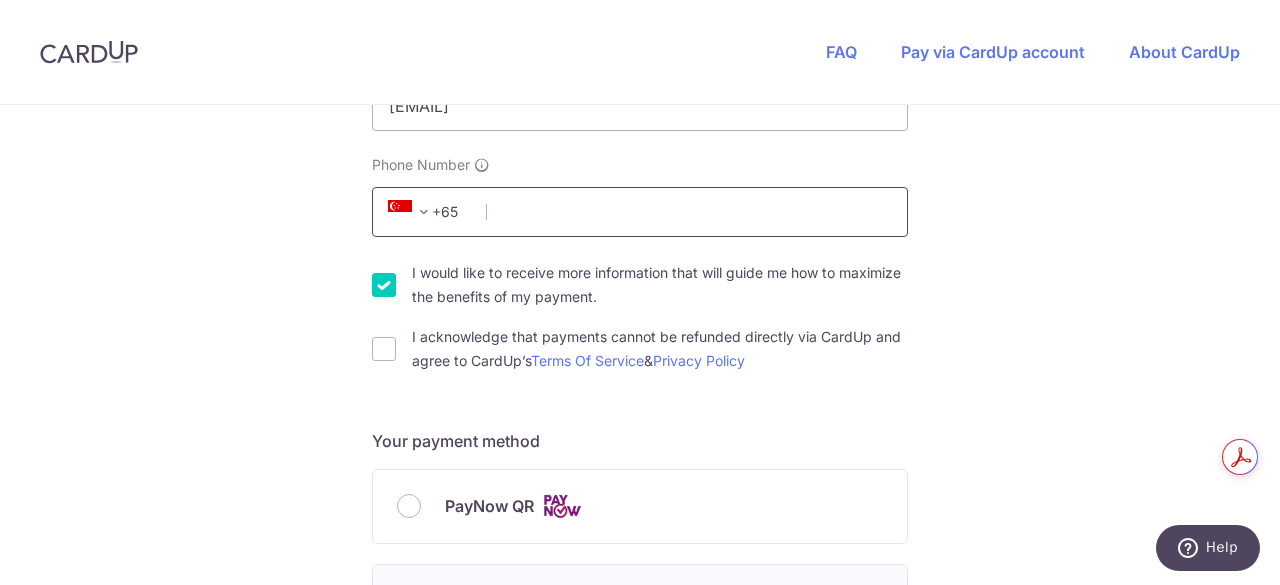 click on "Phone Number" at bounding box center (640, 212) 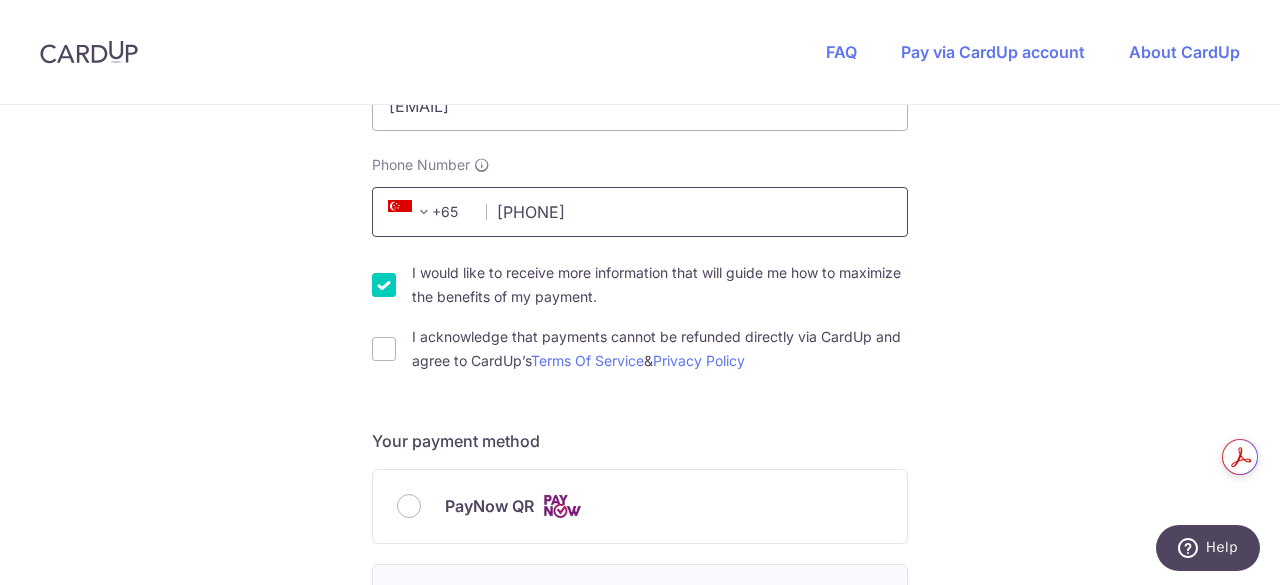 type on "[PHONE]" 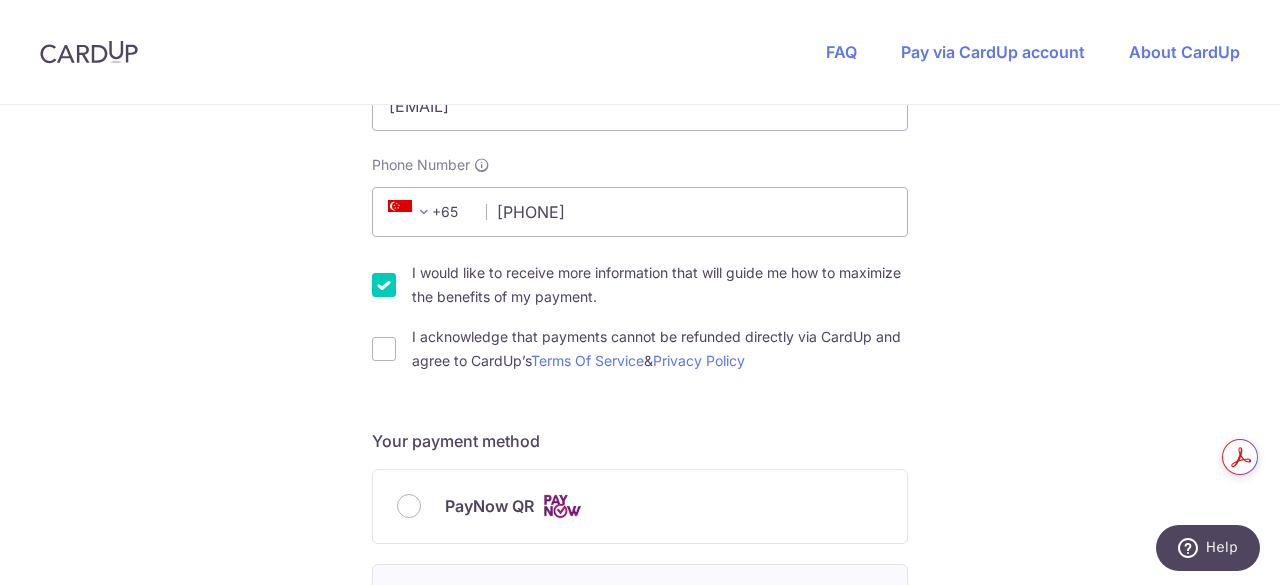 click on "I would like to receive more information that will guide me how to maximize the benefits of my payment." at bounding box center (384, 285) 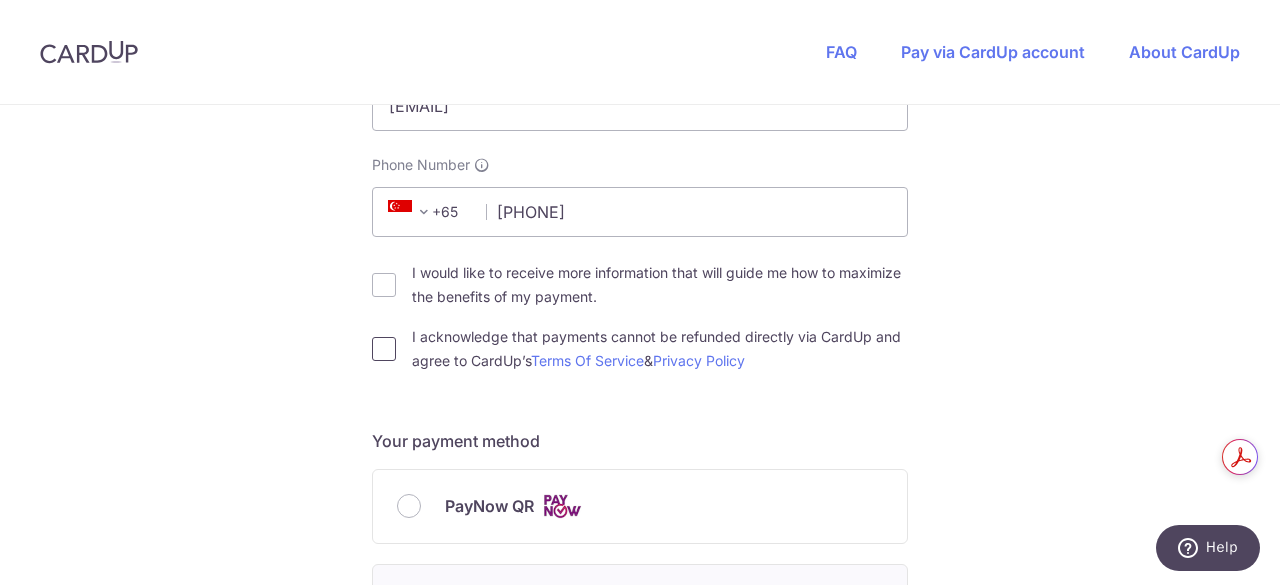 click on "I acknowledge that payments cannot be refunded directly via CardUp and agree to CardUp’s
Terms Of Service  &
Privacy Policy" at bounding box center (384, 349) 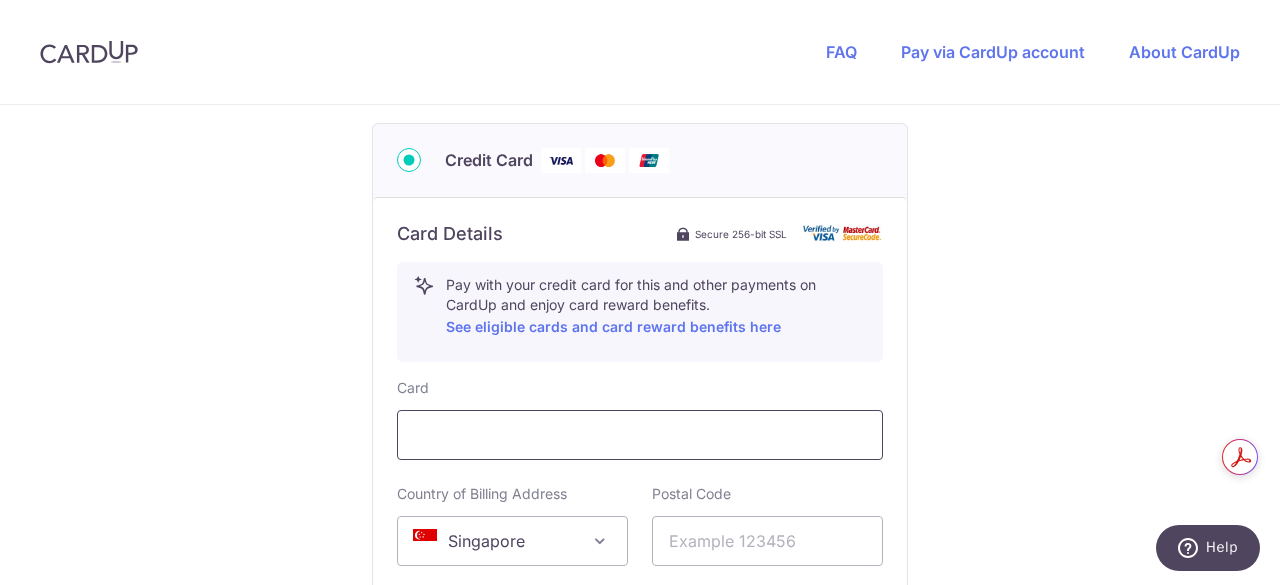 scroll, scrollTop: 1100, scrollLeft: 0, axis: vertical 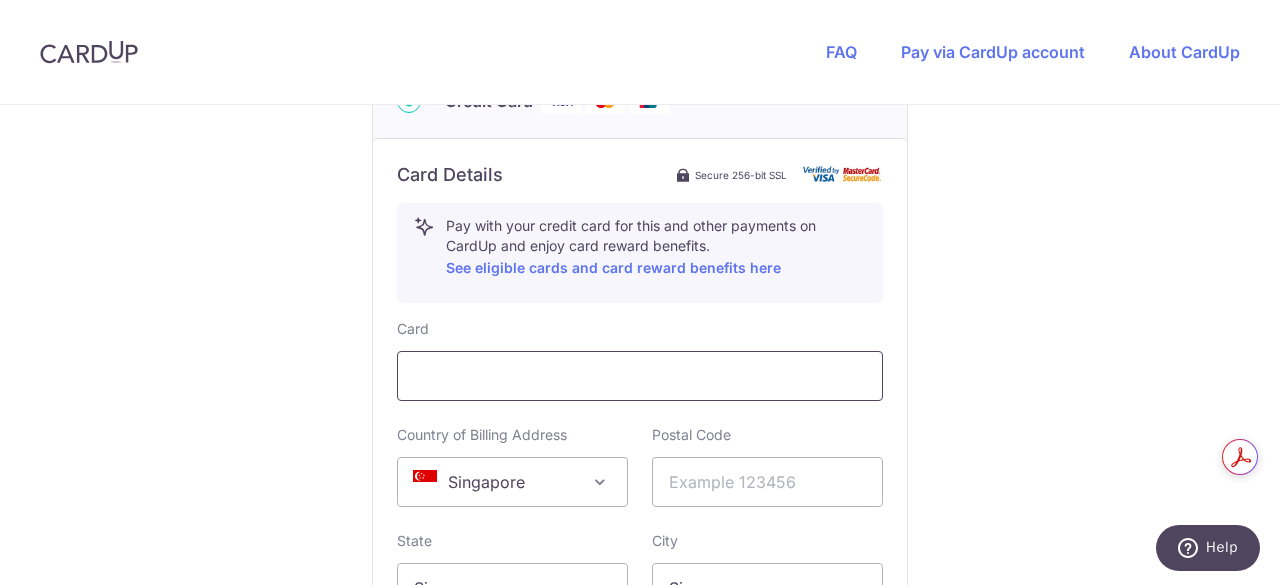 click at bounding box center (640, 376) 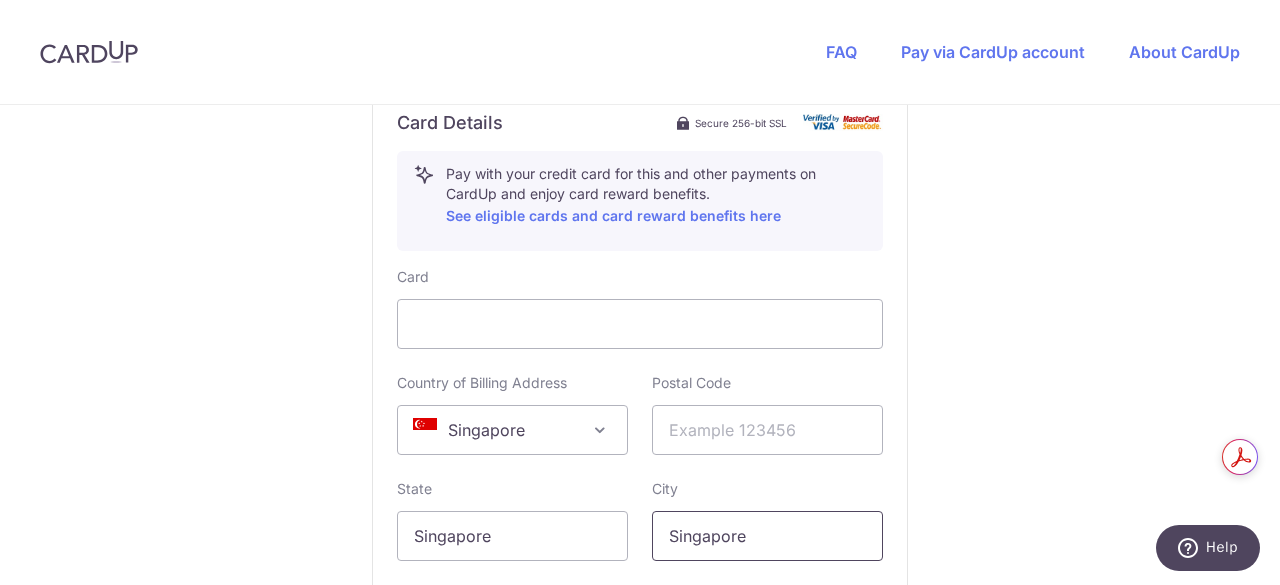 scroll, scrollTop: 1300, scrollLeft: 0, axis: vertical 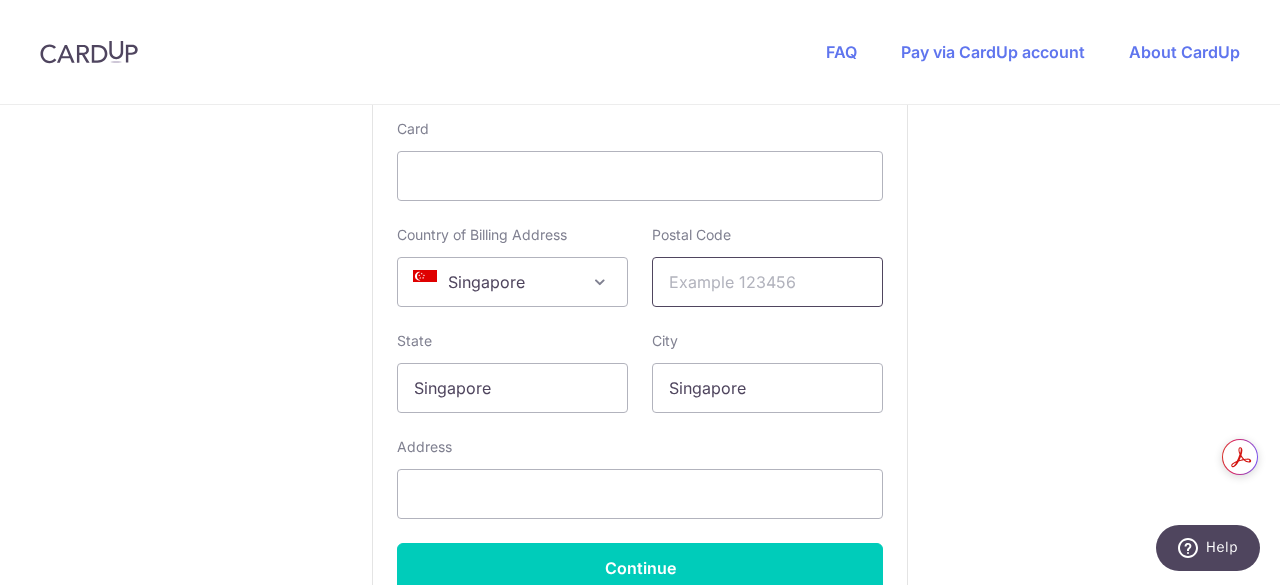 click at bounding box center [767, 282] 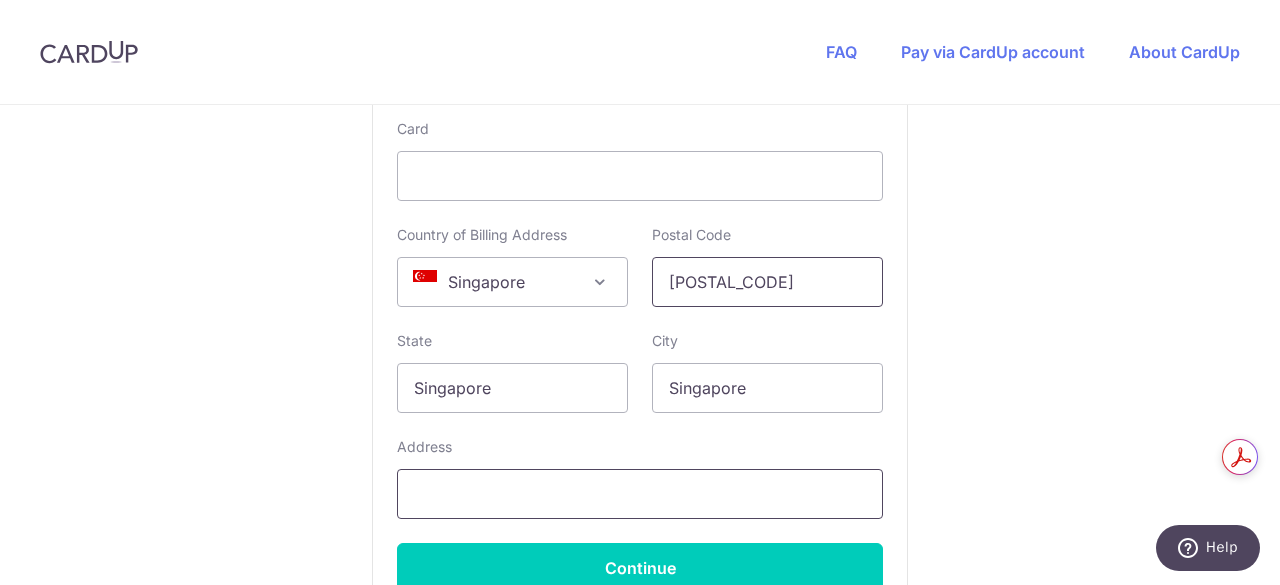 type on "[POSTAL_CODE]" 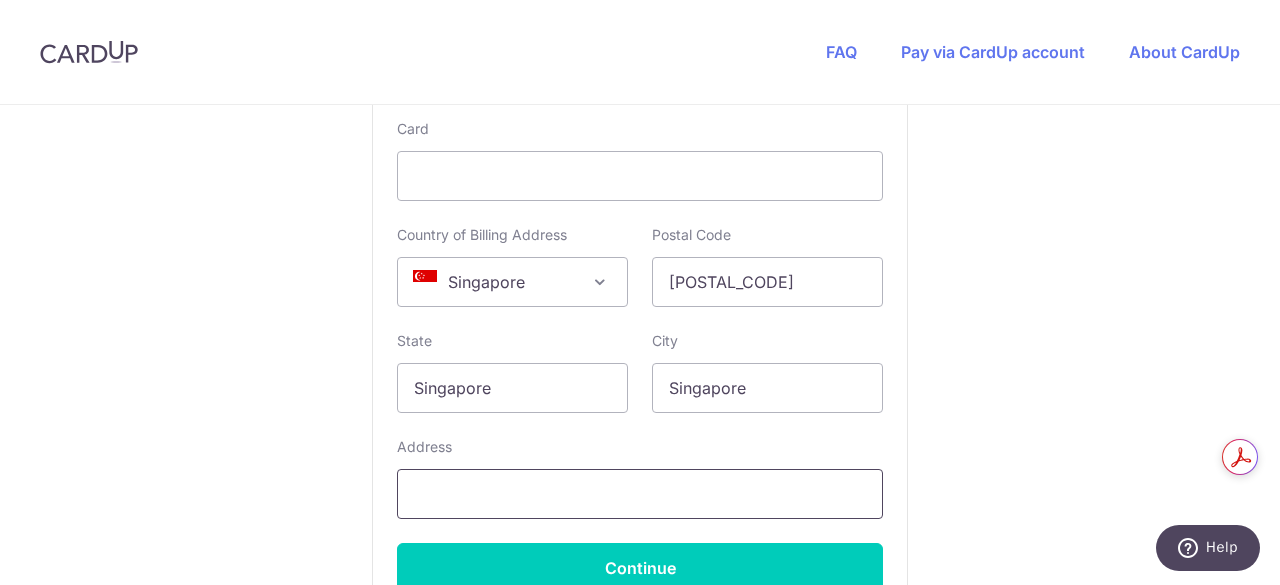 click at bounding box center [640, 494] 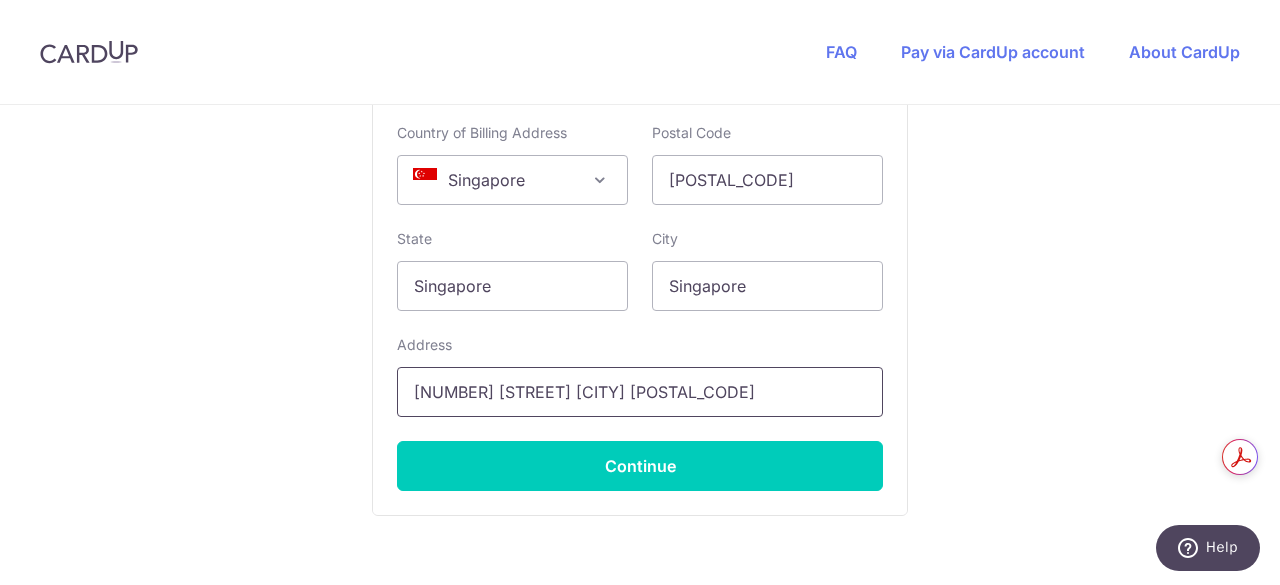 scroll, scrollTop: 1500, scrollLeft: 0, axis: vertical 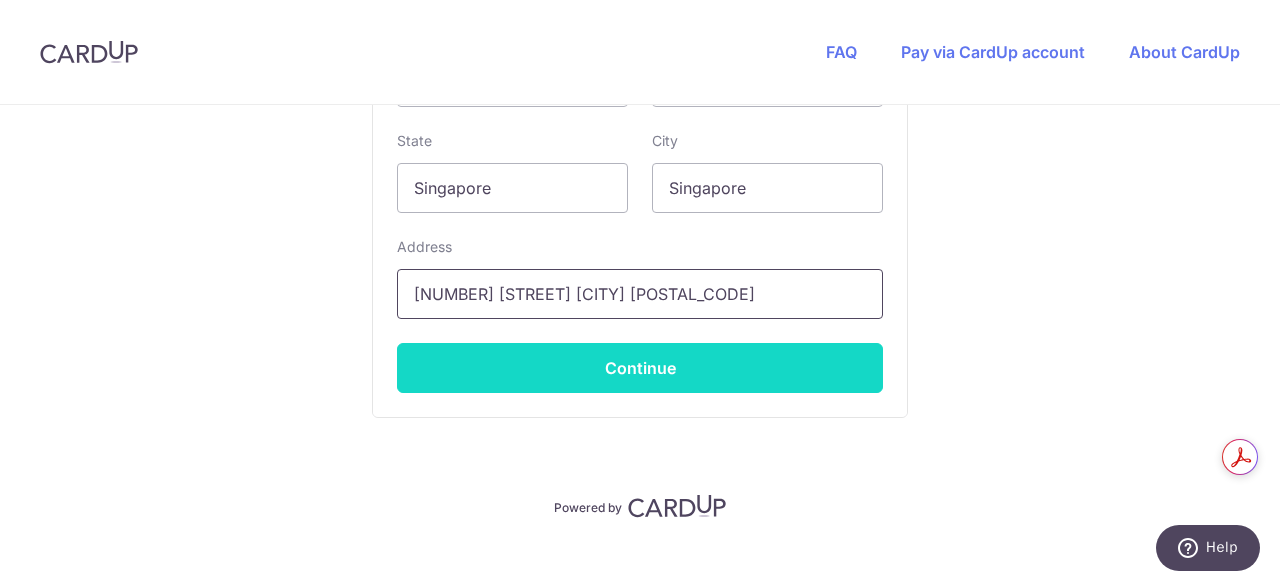type on "[NUMBER] [STREET] [CITY] [POSTAL_CODE]" 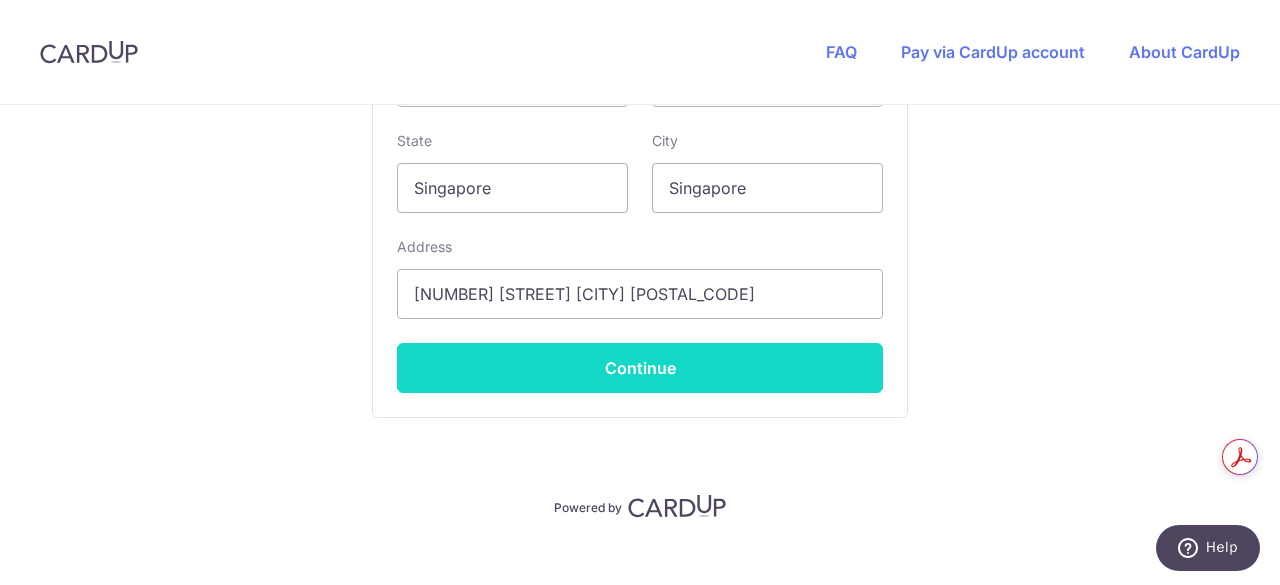 click on "Continue" at bounding box center (640, 368) 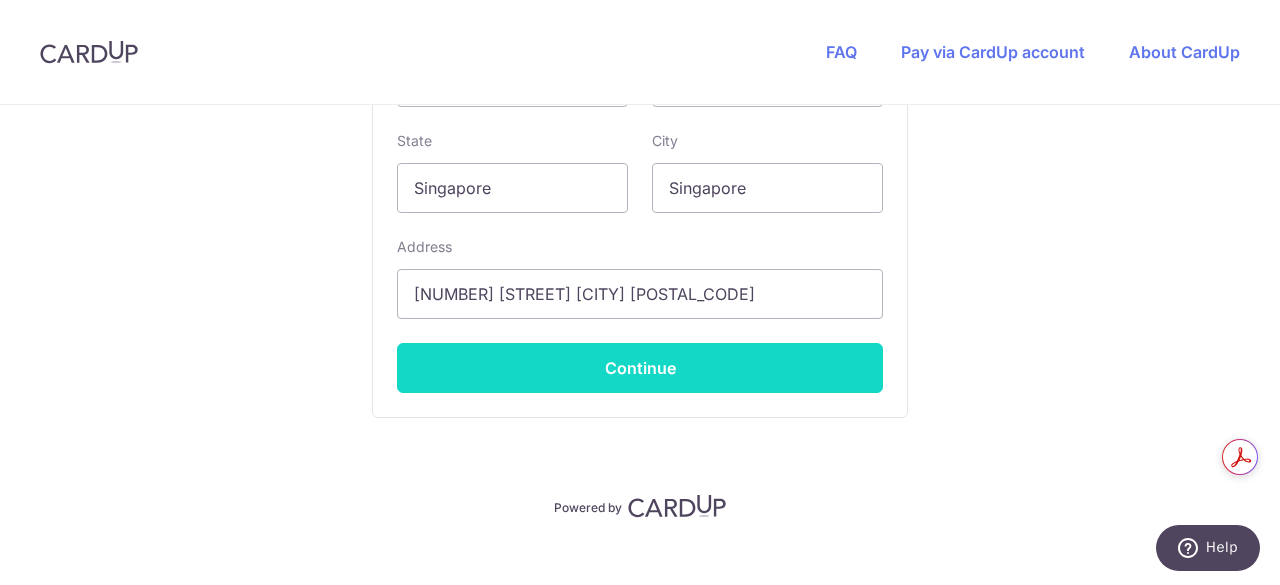 type on "**** [LAST_FOUR_DIGITS]" 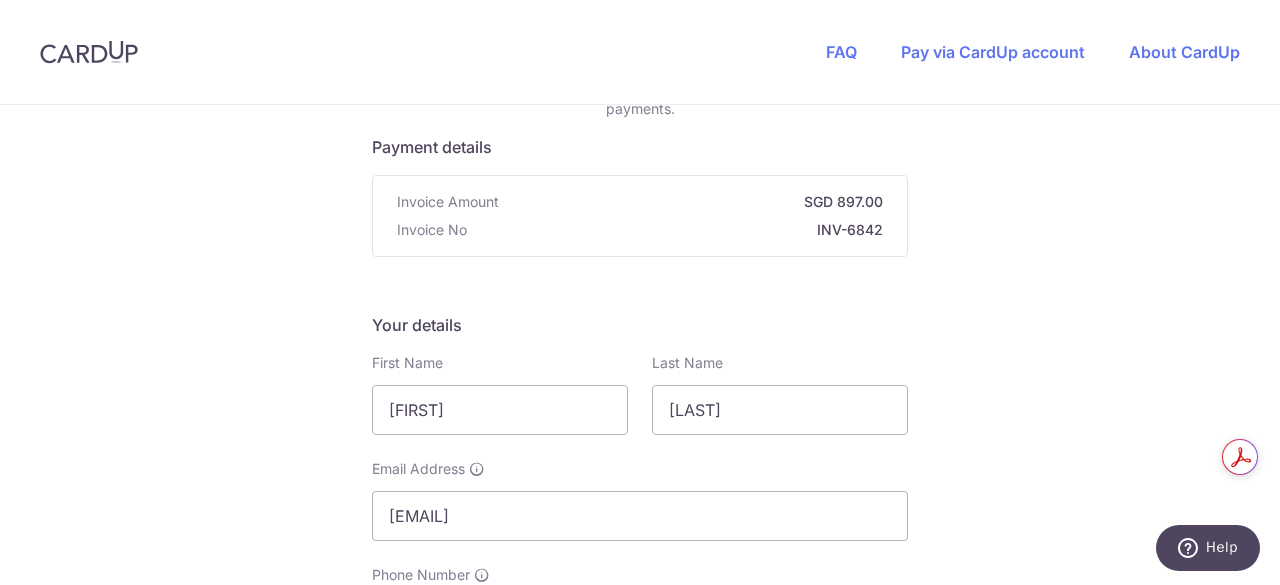 scroll, scrollTop: 0, scrollLeft: 0, axis: both 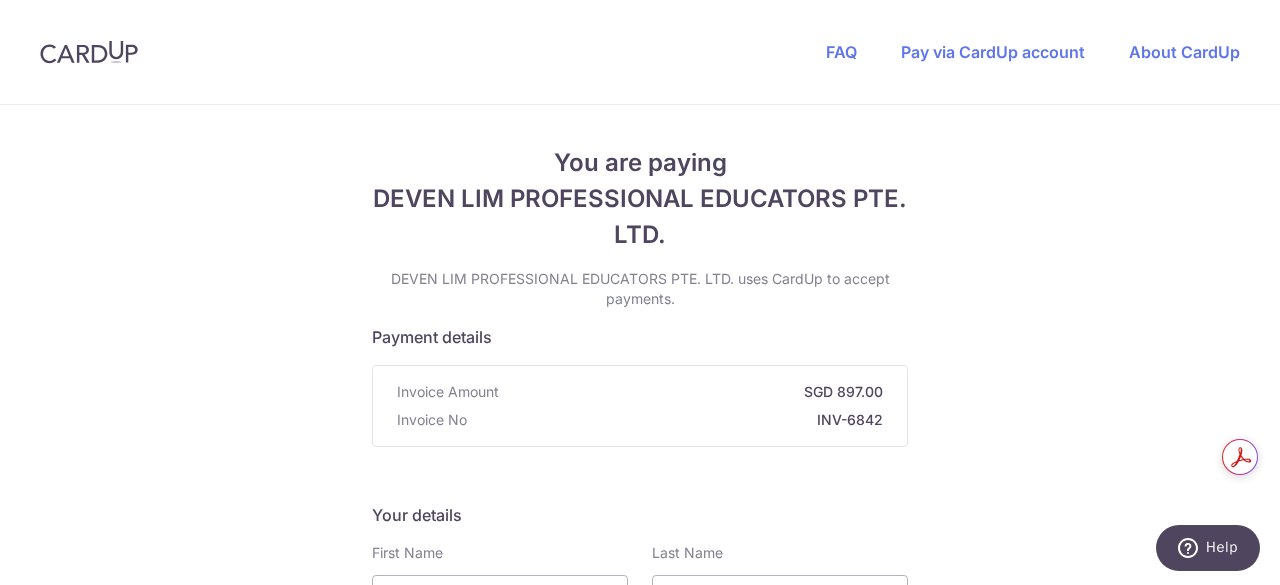 click at bounding box center [89, 52] 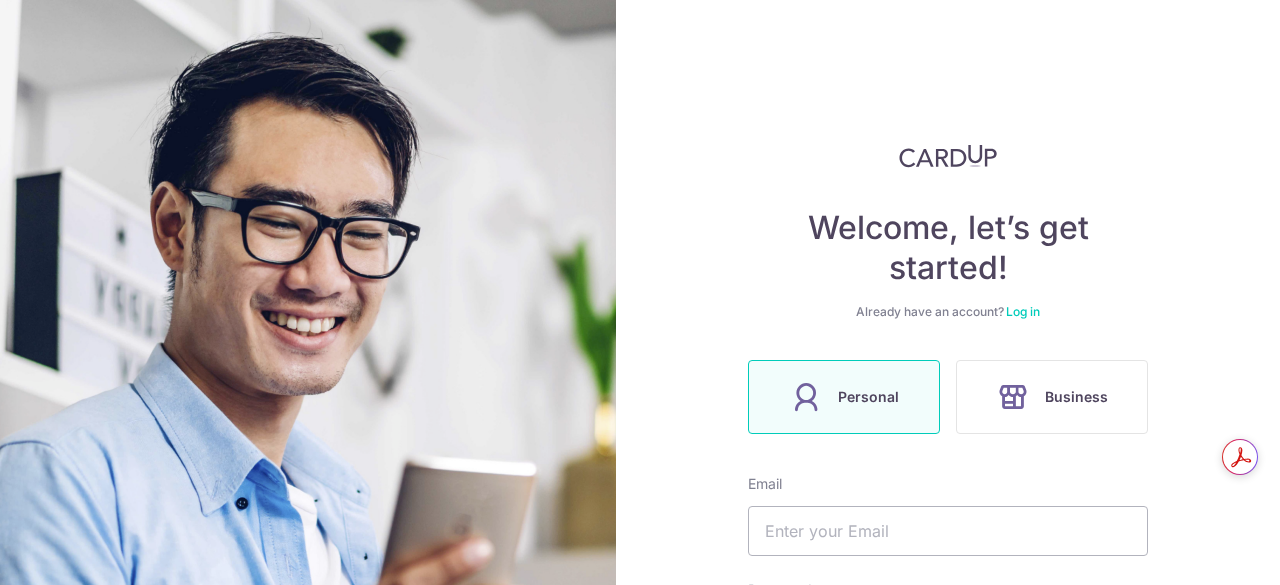 scroll, scrollTop: 0, scrollLeft: 0, axis: both 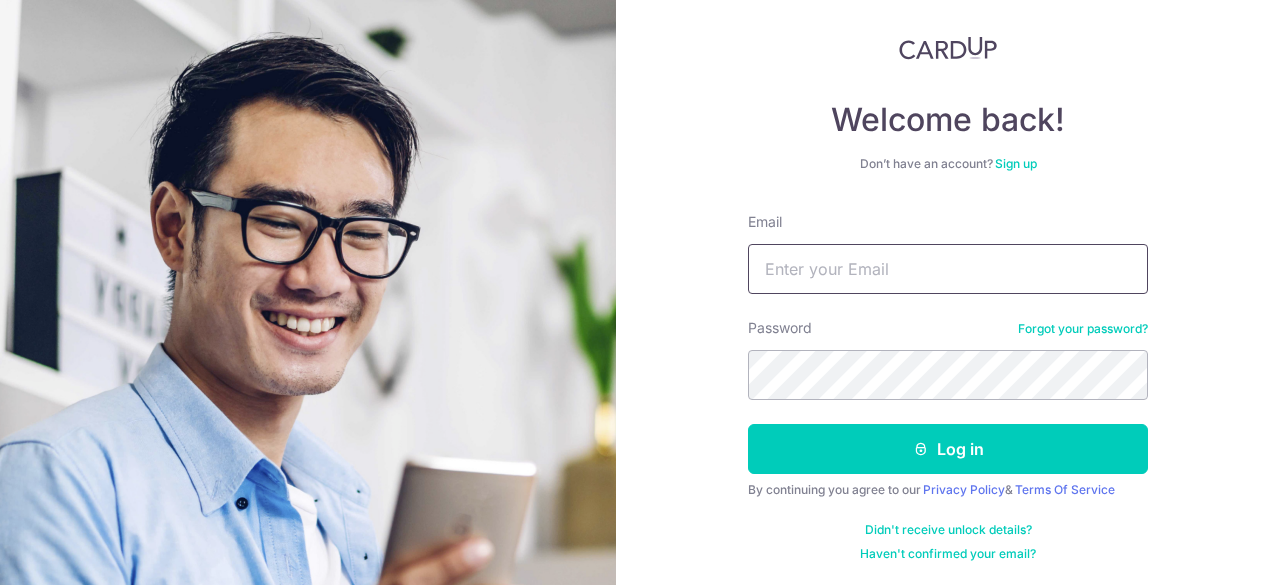click on "Email" at bounding box center [948, 269] 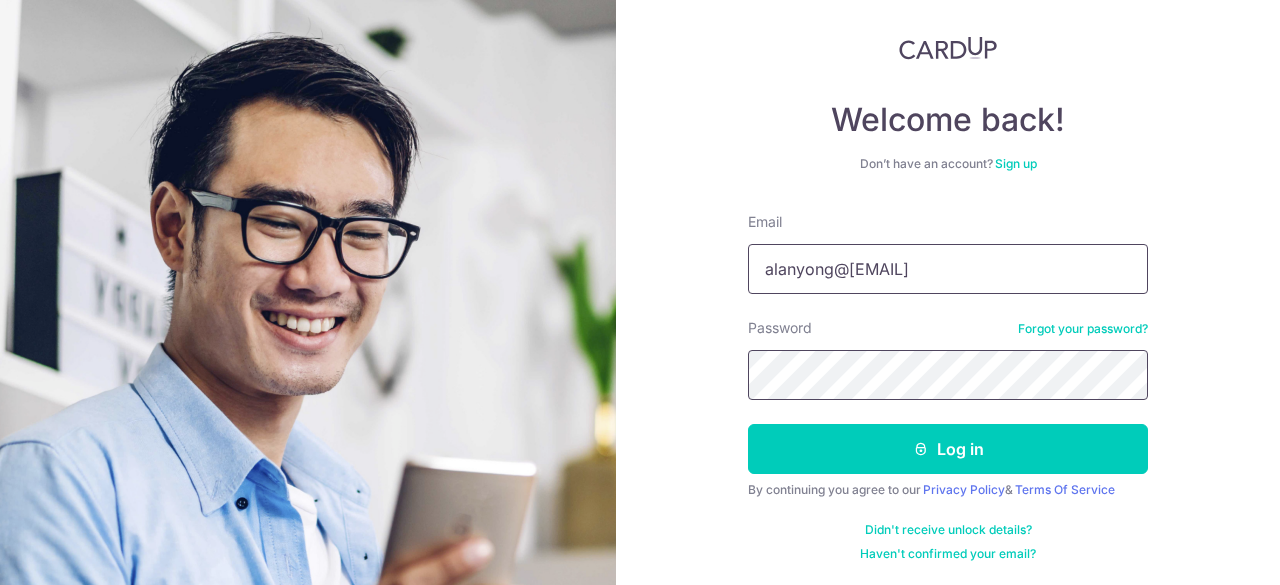 click on "Log in" at bounding box center (948, 449) 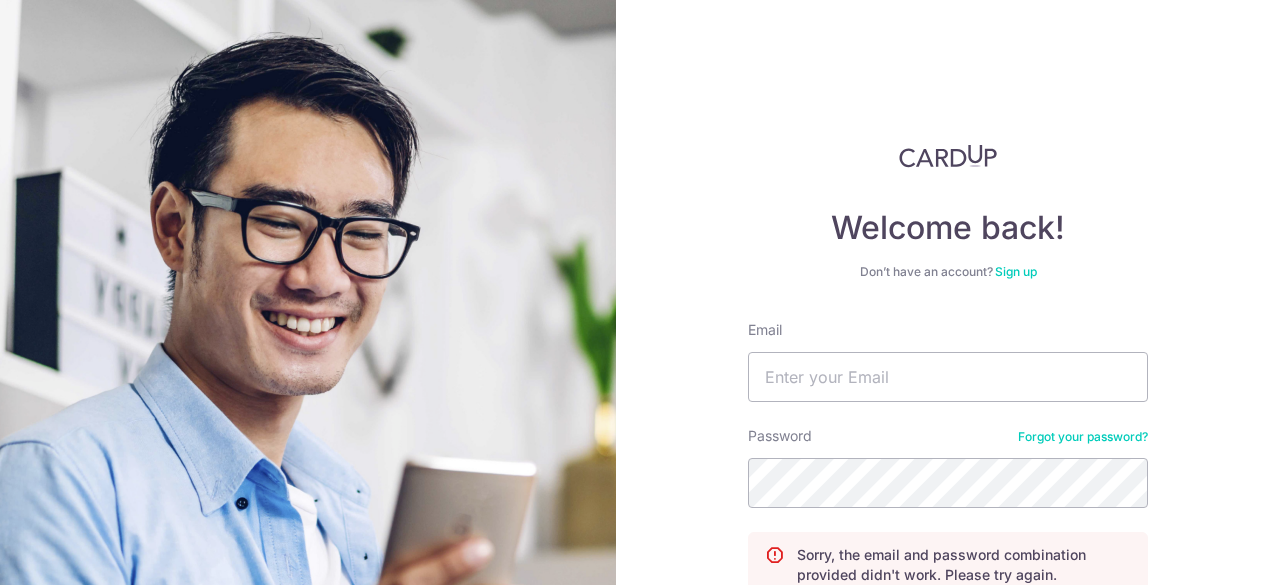 scroll, scrollTop: 0, scrollLeft: 0, axis: both 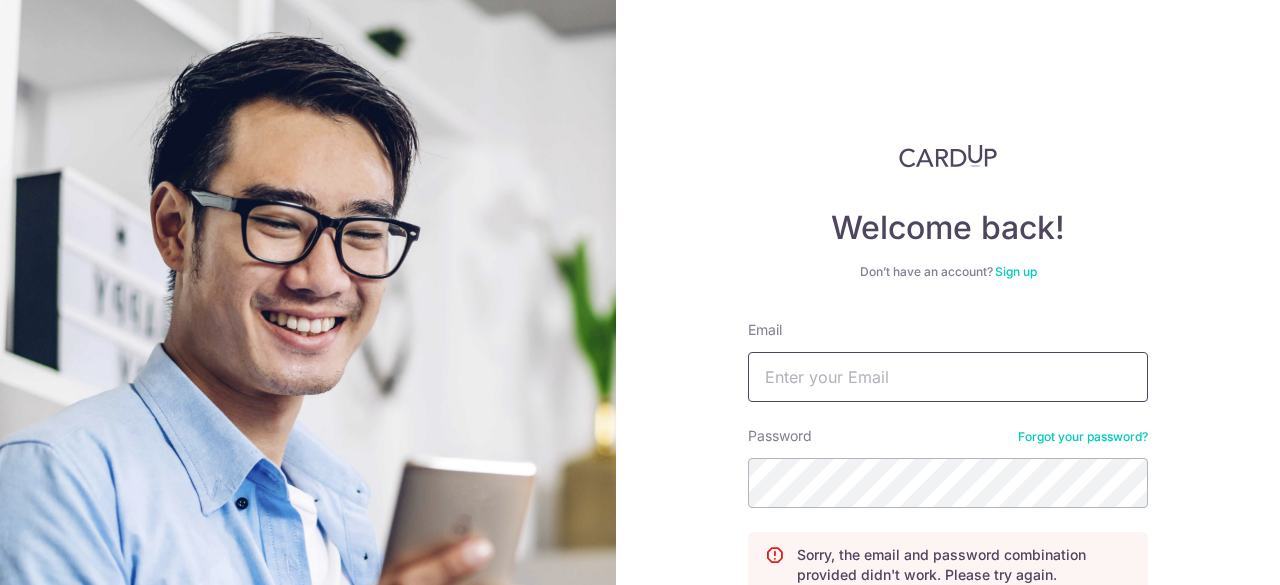 drag, startPoint x: 0, startPoint y: 0, endPoint x: 852, endPoint y: 380, distance: 932.9009 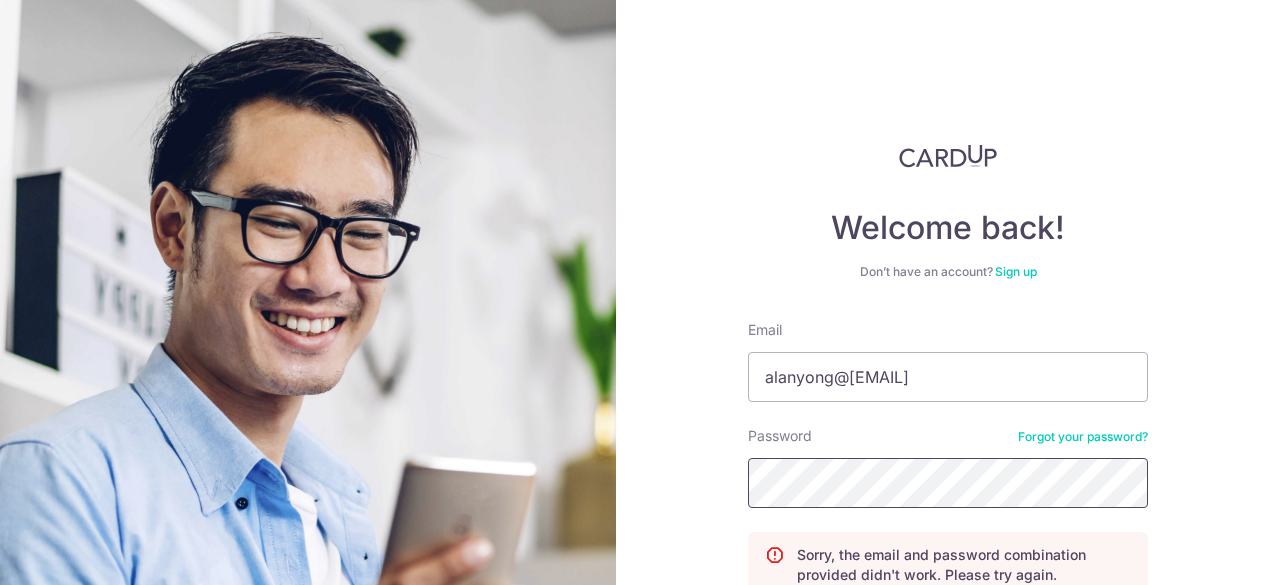 click on "Log in" at bounding box center (948, 639) 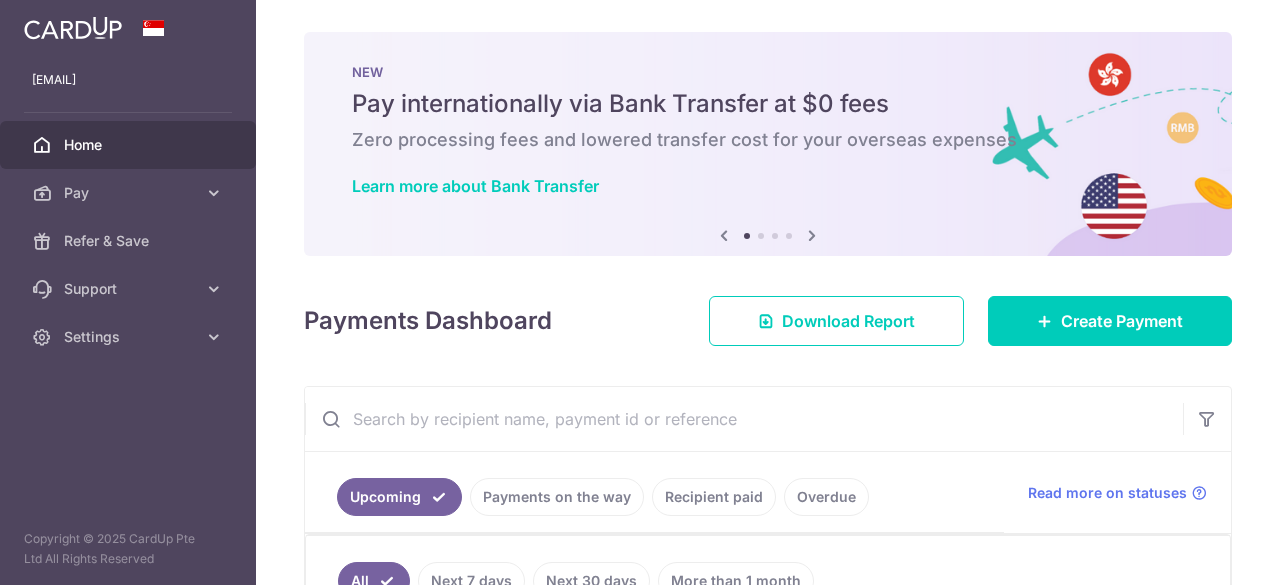 scroll, scrollTop: 0, scrollLeft: 0, axis: both 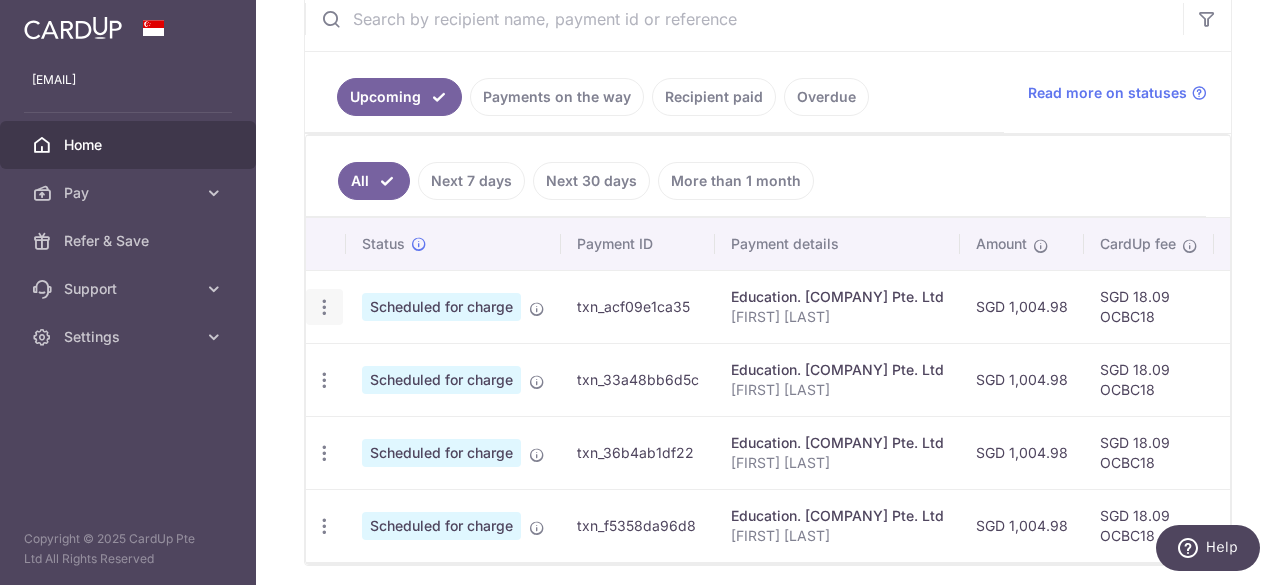 click at bounding box center (324, 307) 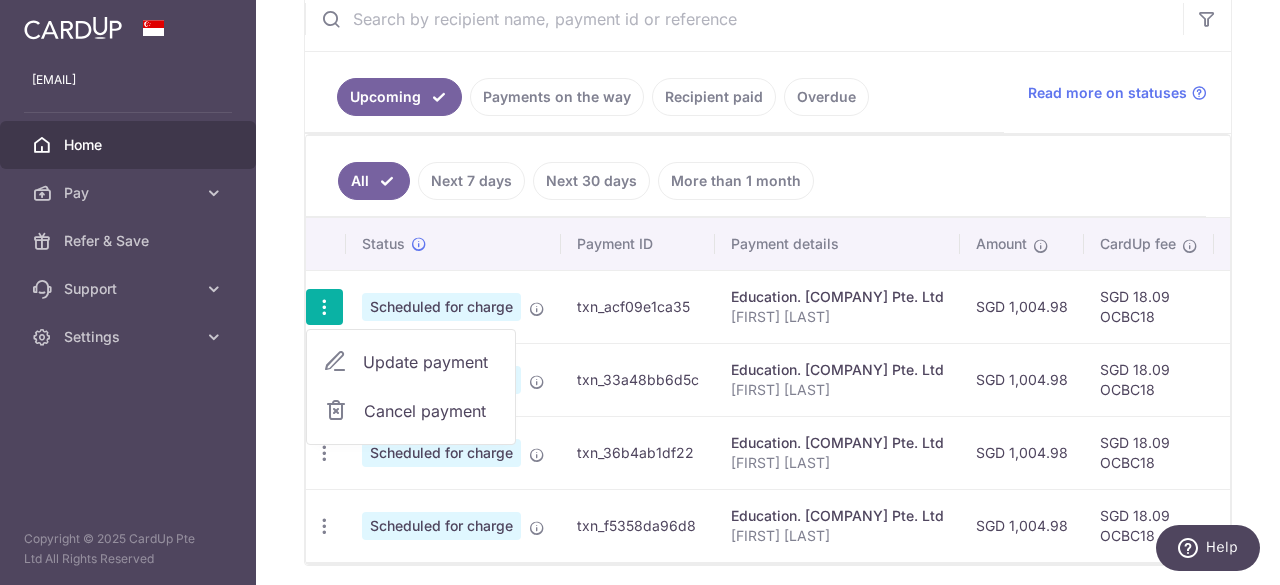 click on "Update payment" at bounding box center [431, 362] 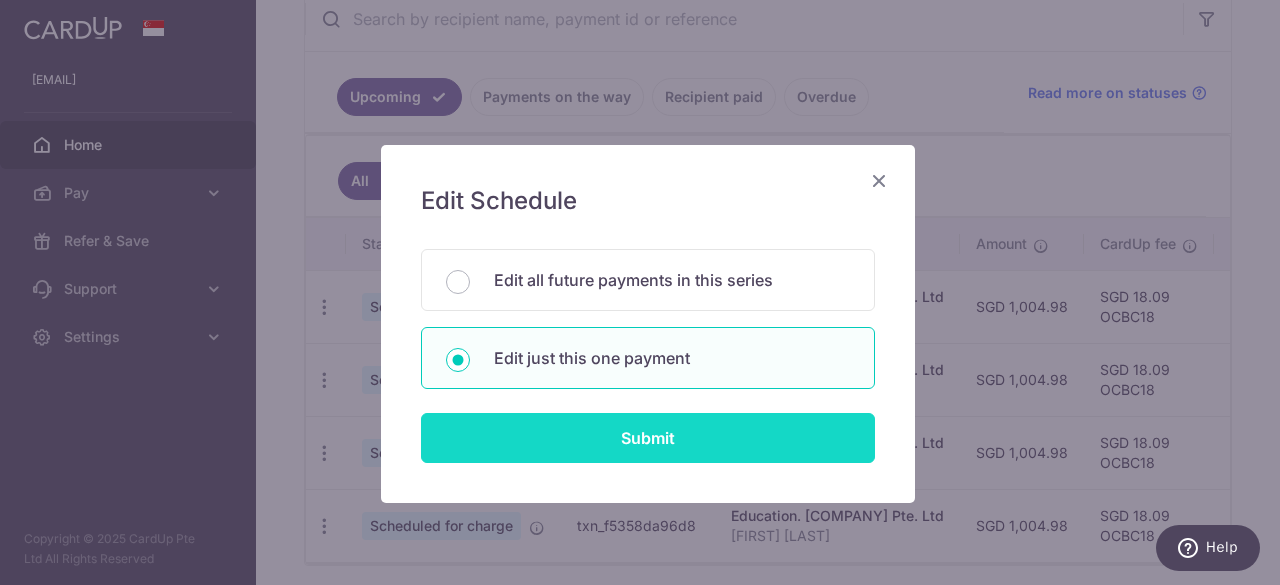 click on "Submit" at bounding box center (648, 438) 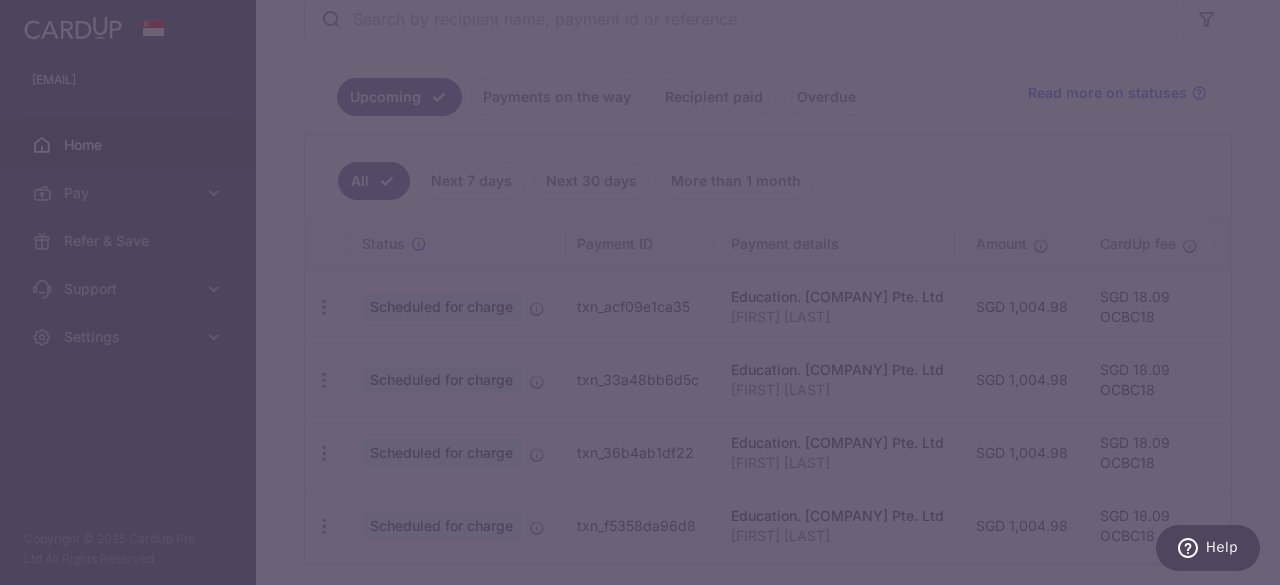 type on "1,004.98" 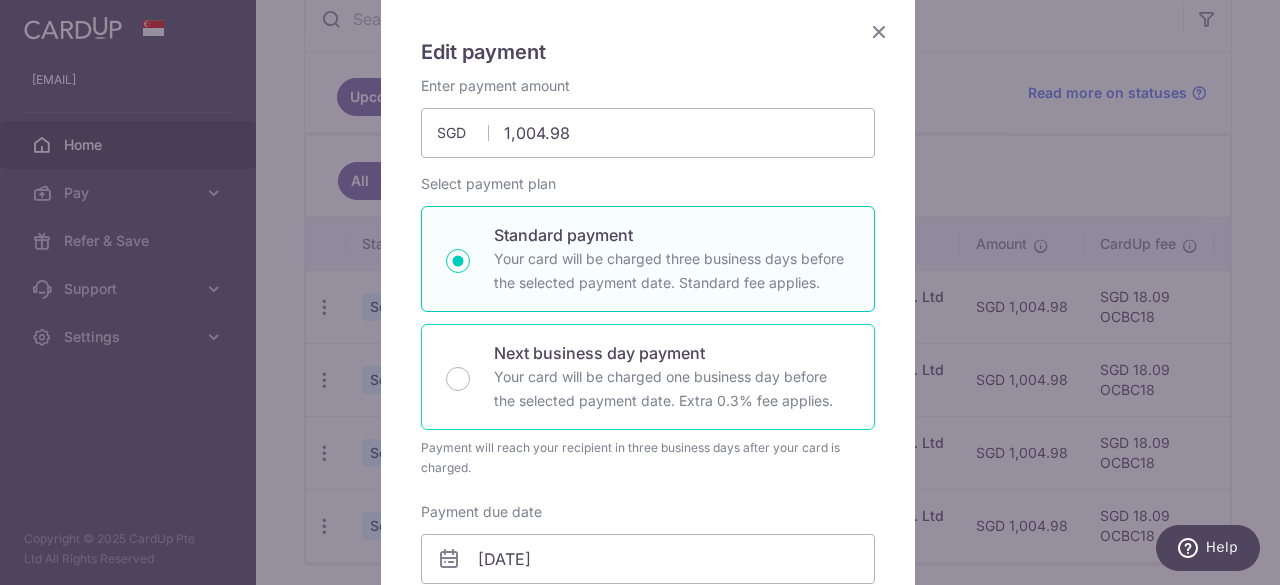 scroll, scrollTop: 0, scrollLeft: 0, axis: both 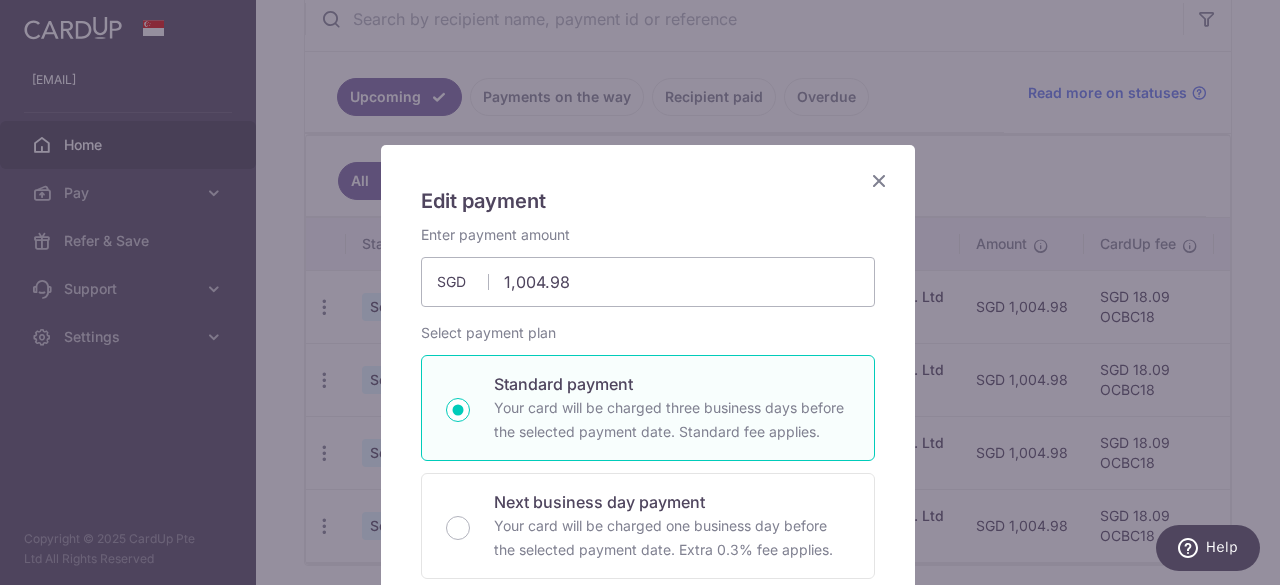 click at bounding box center [879, 180] 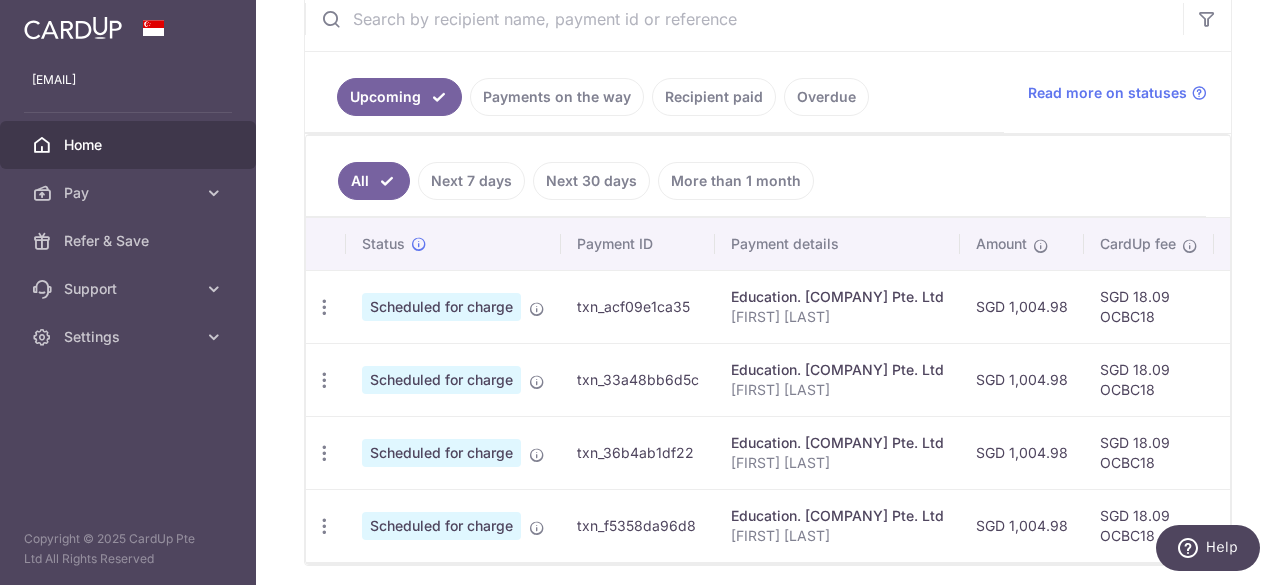 scroll, scrollTop: 477, scrollLeft: 0, axis: vertical 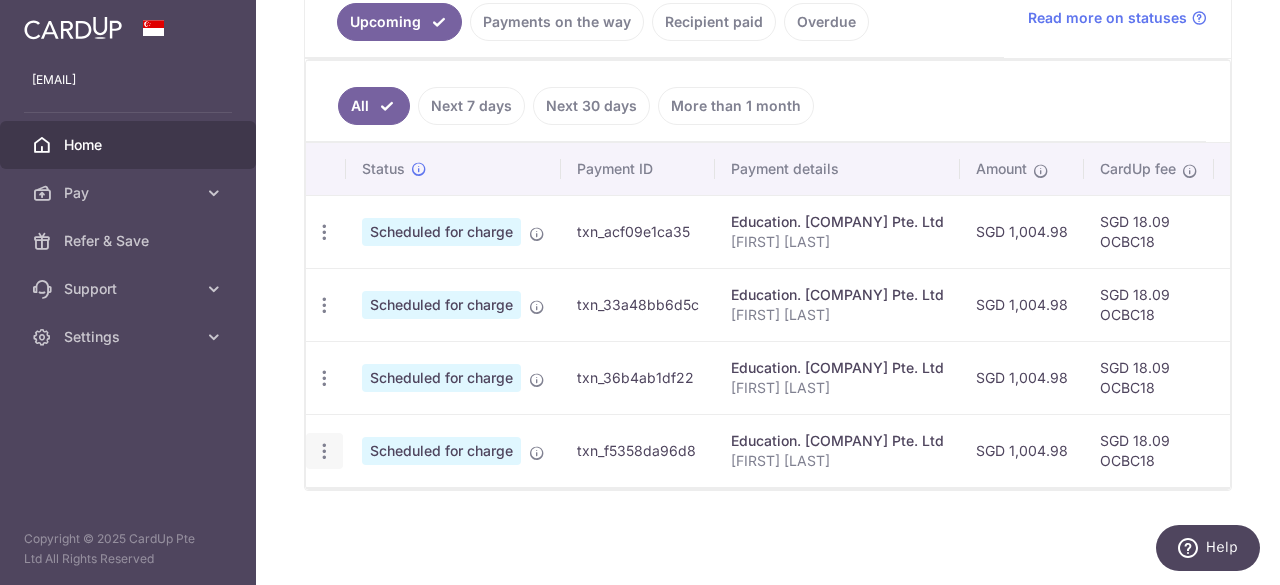 click on "Update payment
Cancel payment" at bounding box center (324, 451) 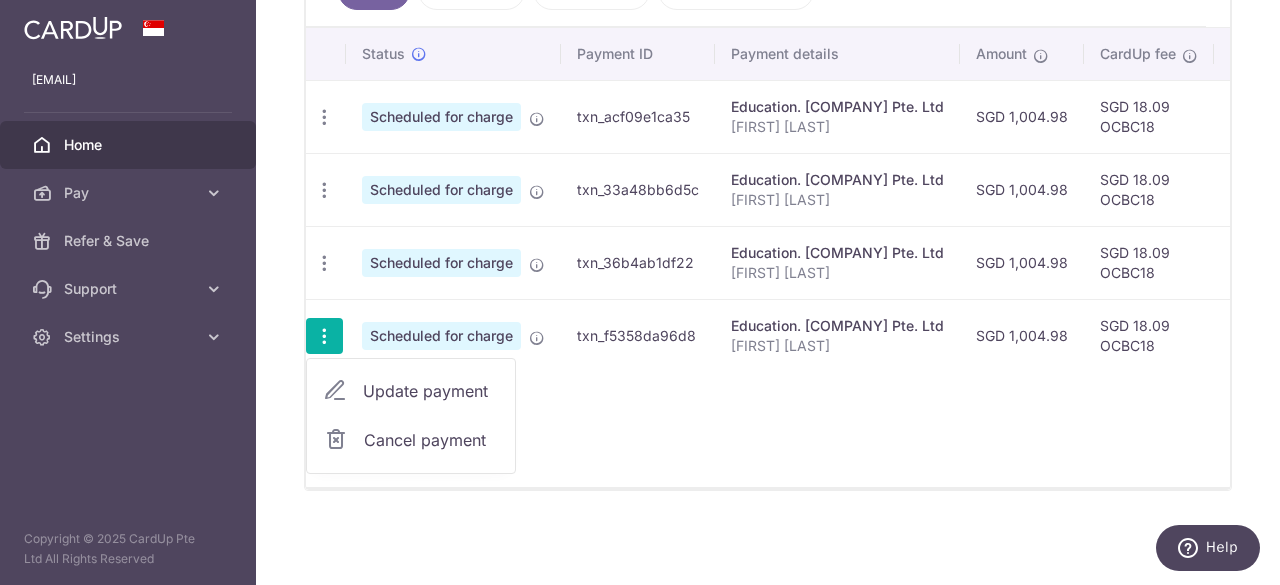 click on "Update payment" at bounding box center (411, 391) 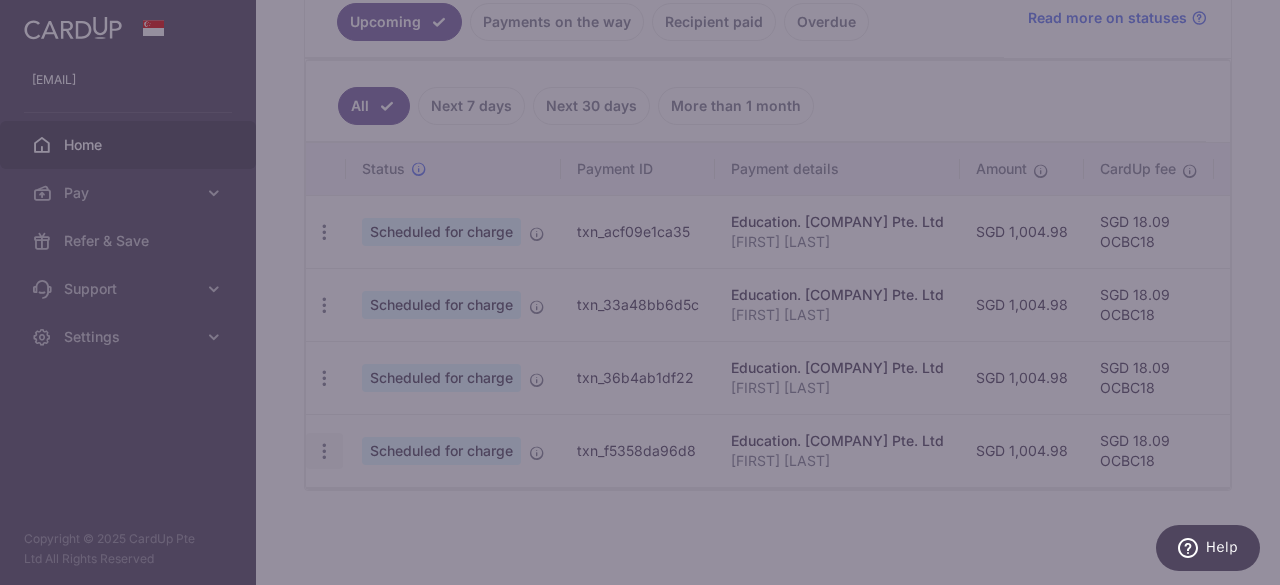 scroll, scrollTop: 477, scrollLeft: 0, axis: vertical 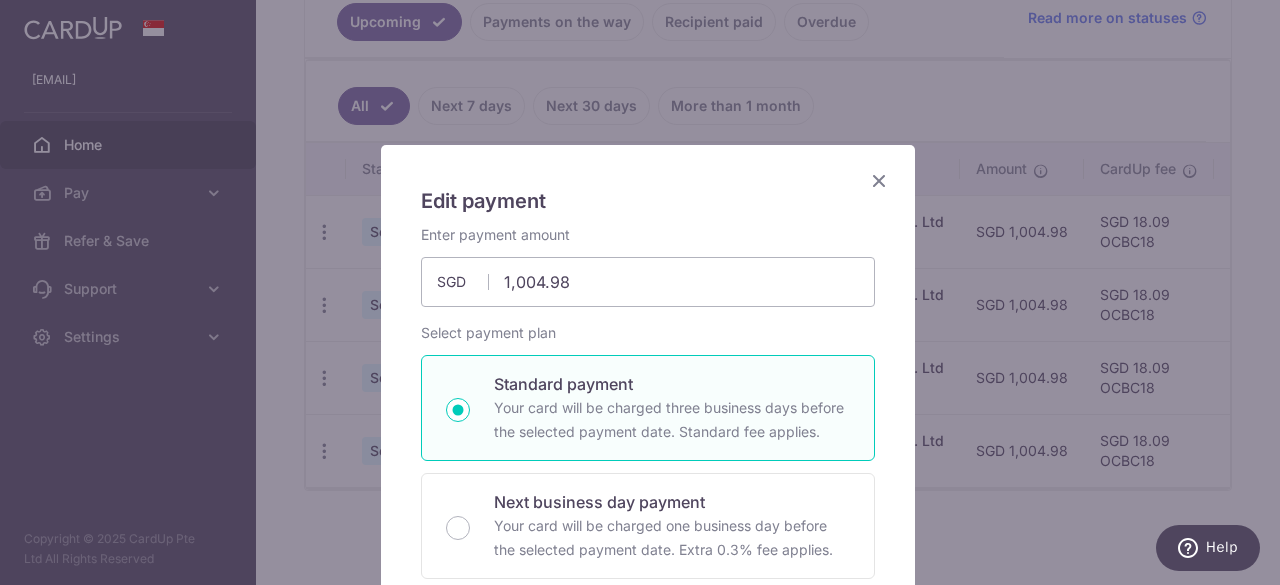 click at bounding box center [879, 180] 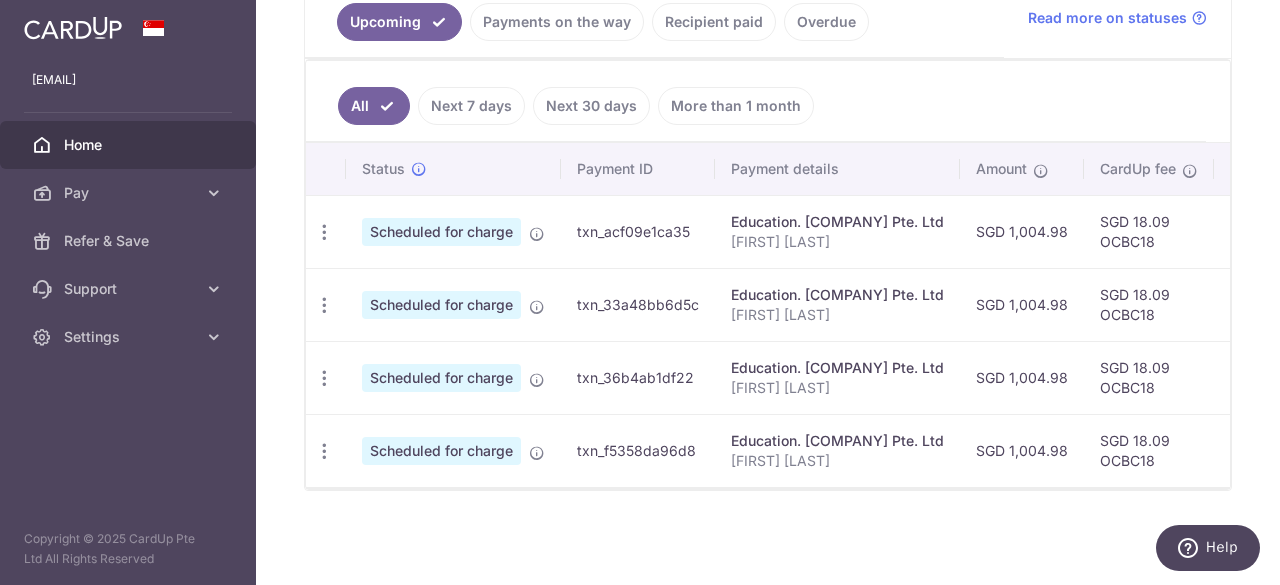 scroll, scrollTop: 0, scrollLeft: 656, axis: horizontal 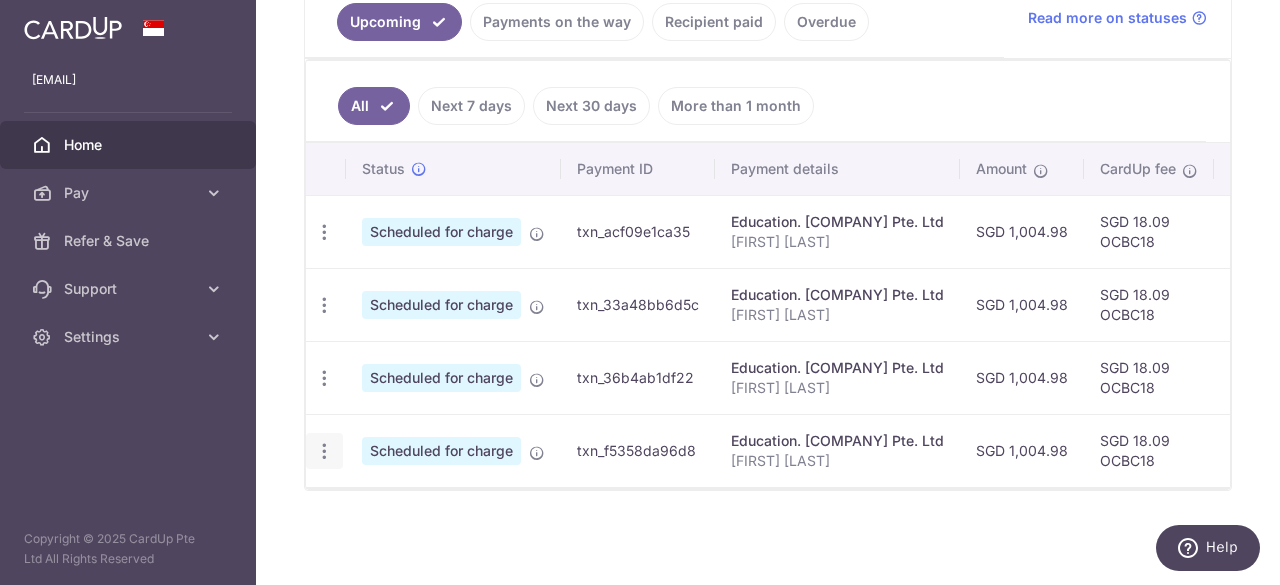click on "Update payment
Cancel payment" at bounding box center [324, 451] 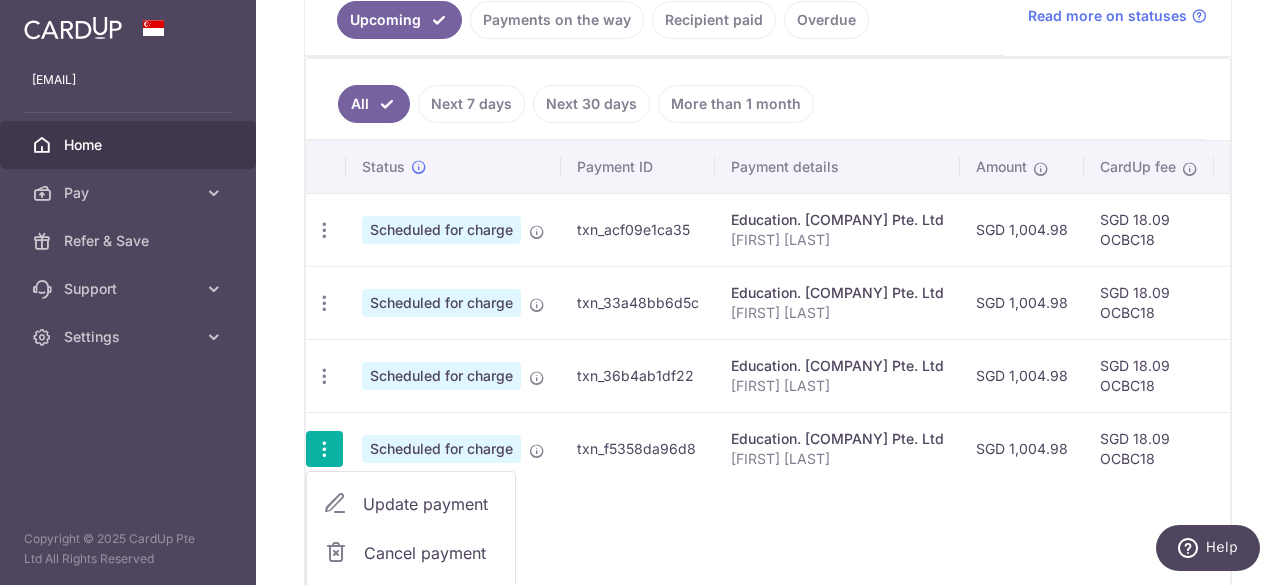 click on "Update payment" at bounding box center [431, 504] 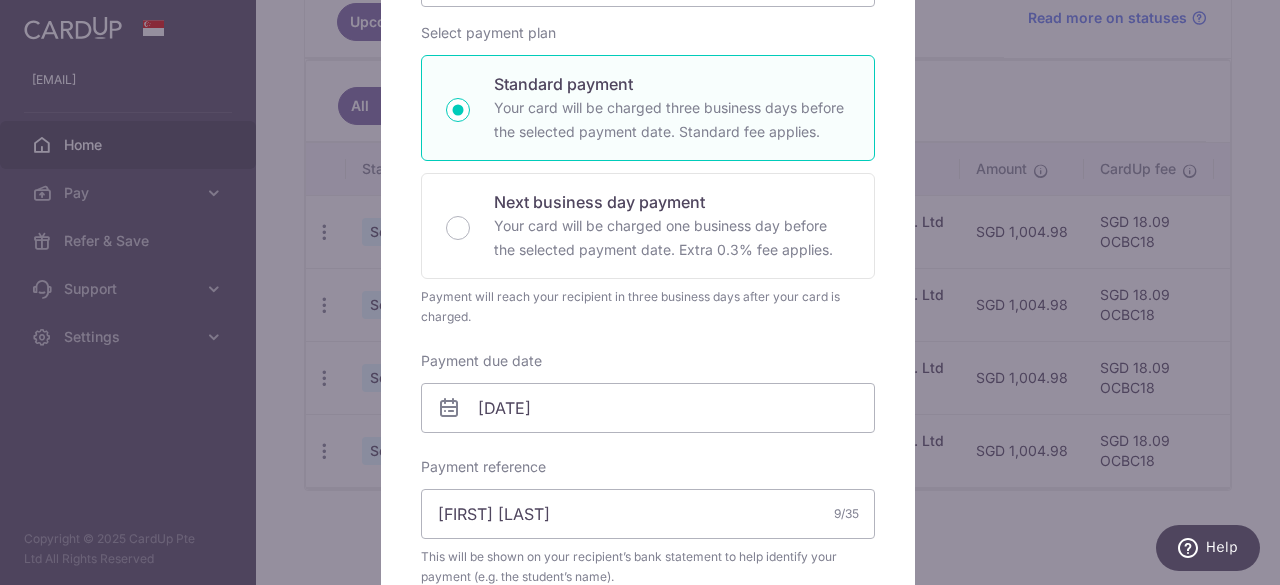scroll, scrollTop: 100, scrollLeft: 0, axis: vertical 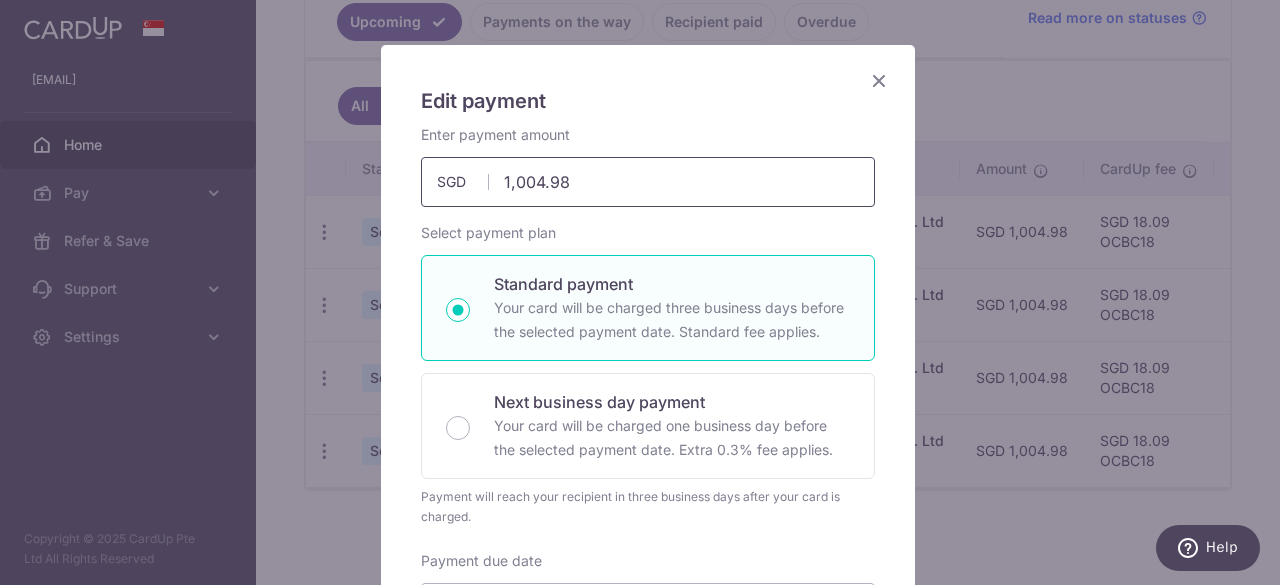 click on "1,004.98" at bounding box center [648, 182] 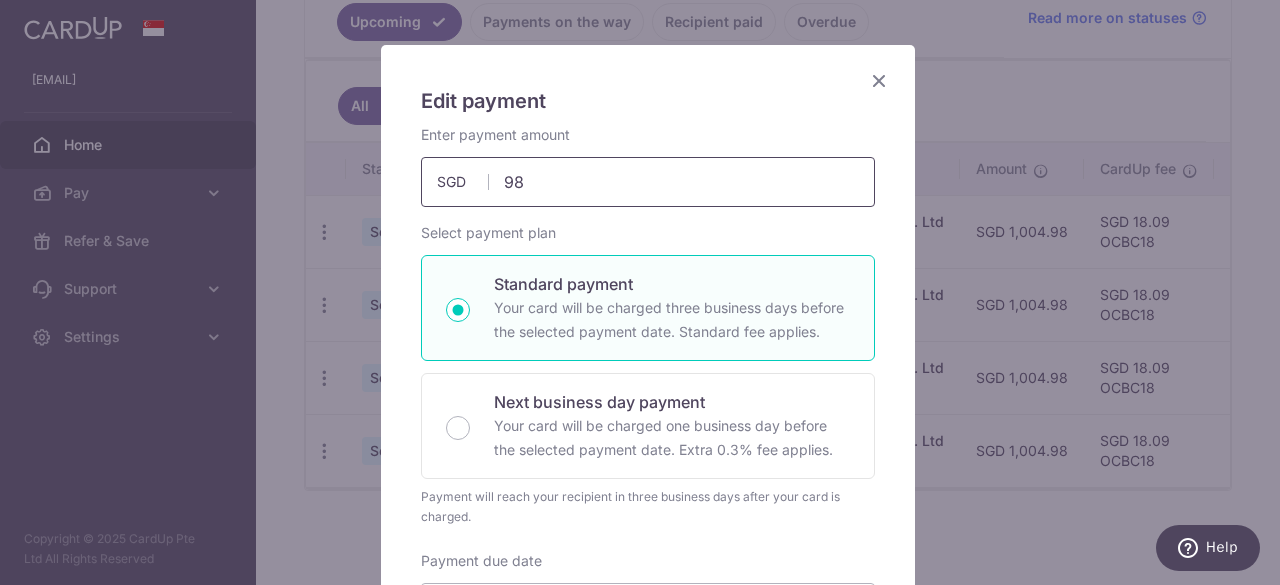 type on "9" 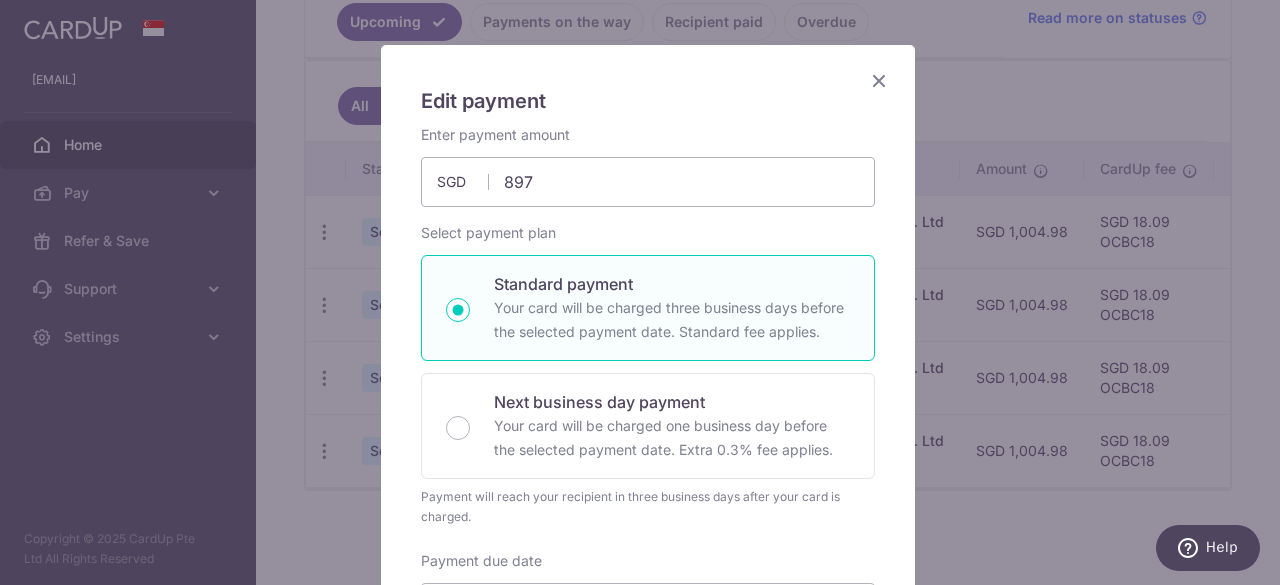 type on "897.00" 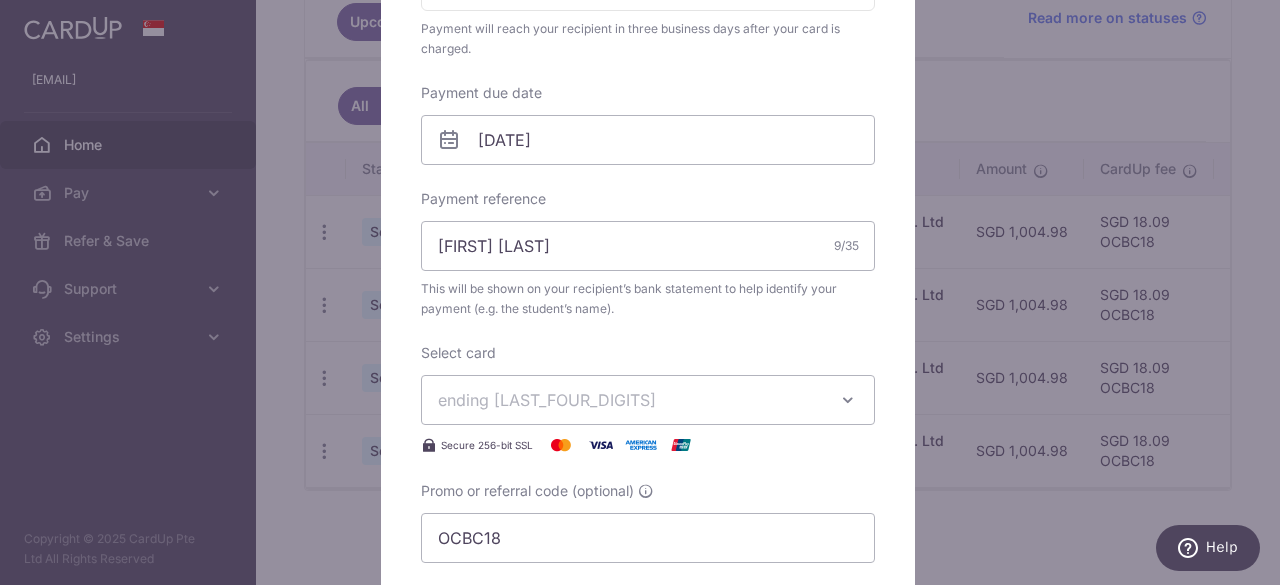 scroll, scrollTop: 600, scrollLeft: 0, axis: vertical 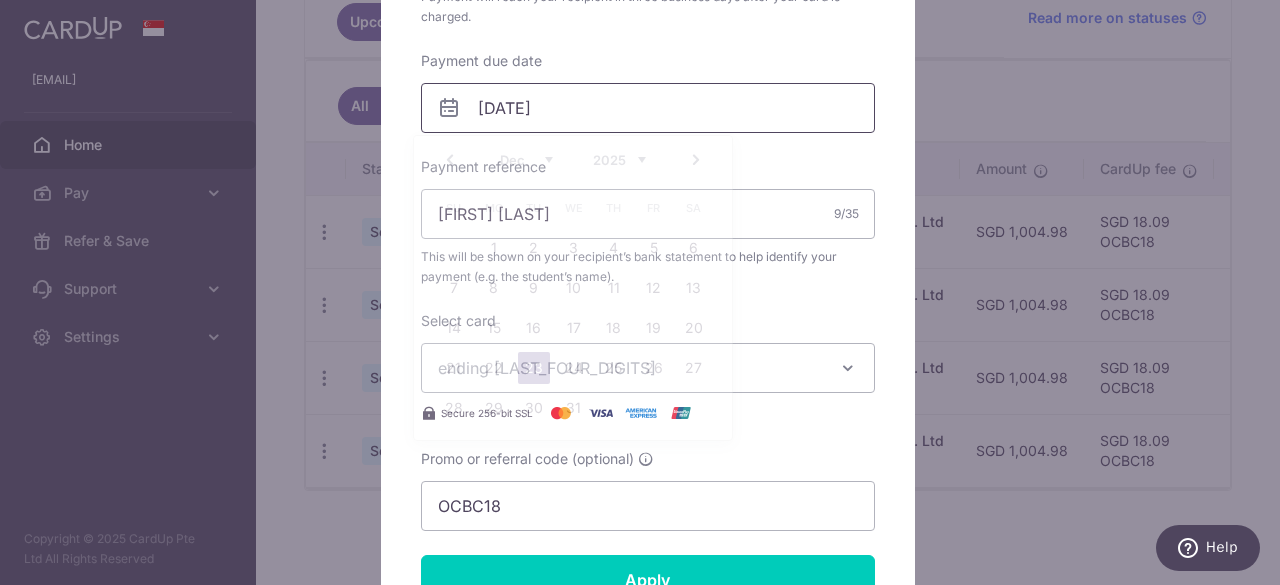 click on "23/12/2025" at bounding box center [648, 108] 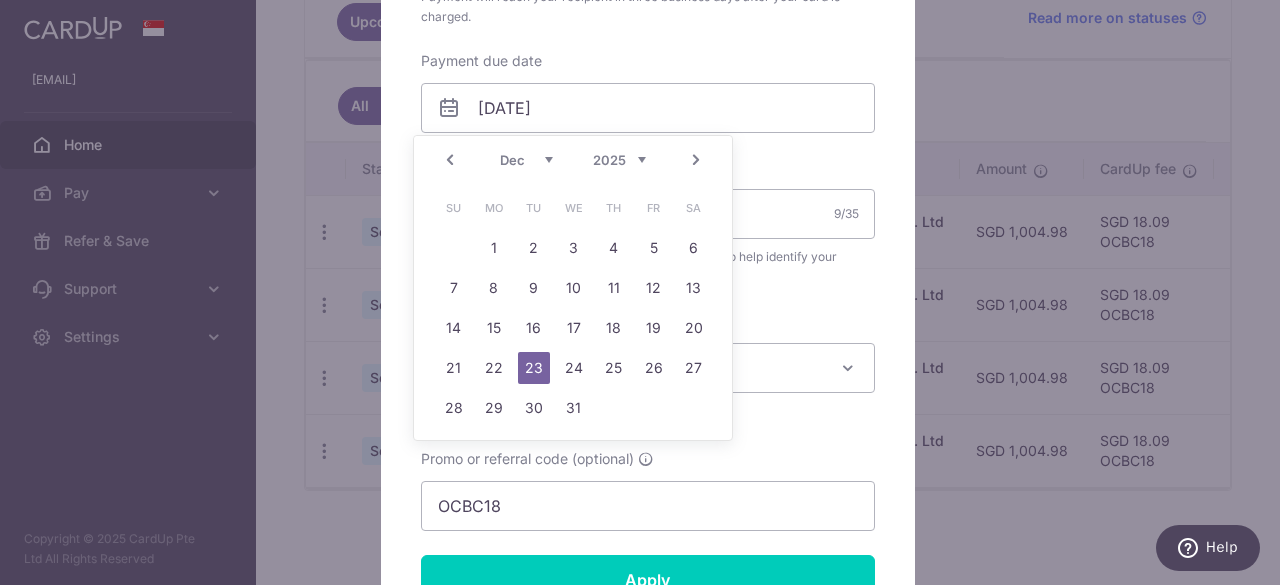 click on "Prev" at bounding box center (450, 160) 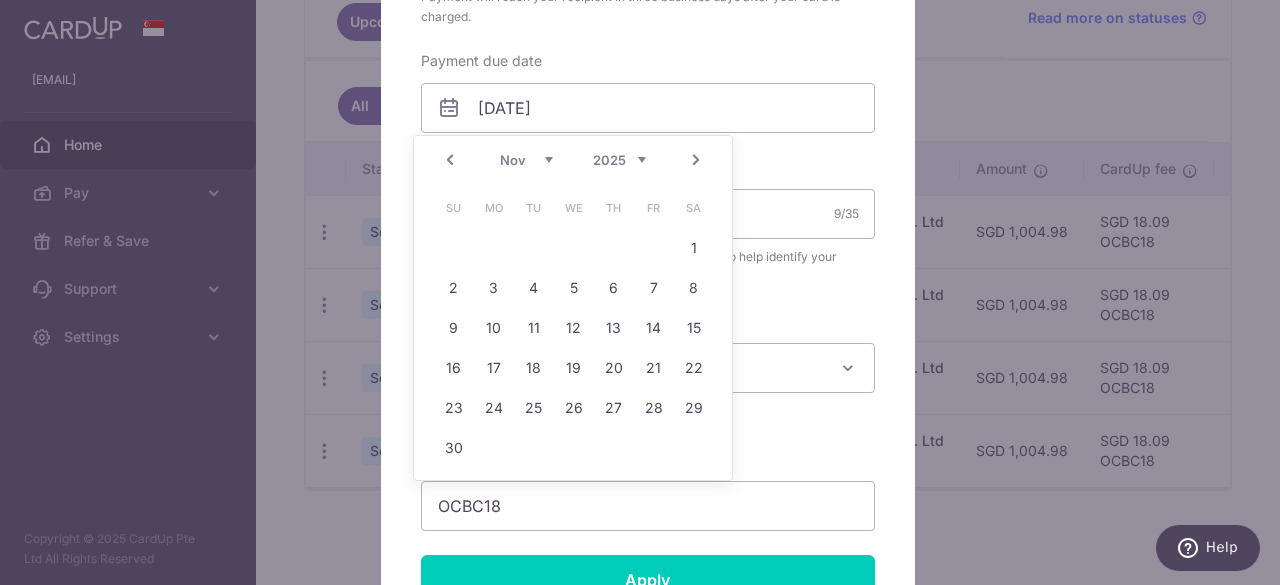 click on "Prev" at bounding box center [450, 160] 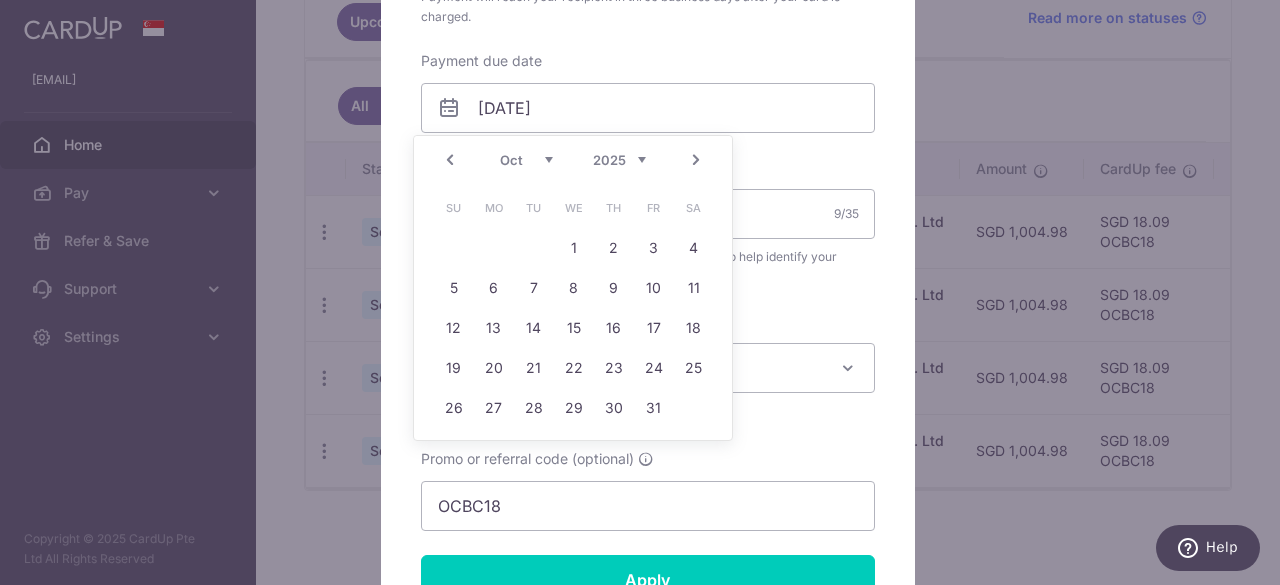 click on "Prev" at bounding box center (450, 160) 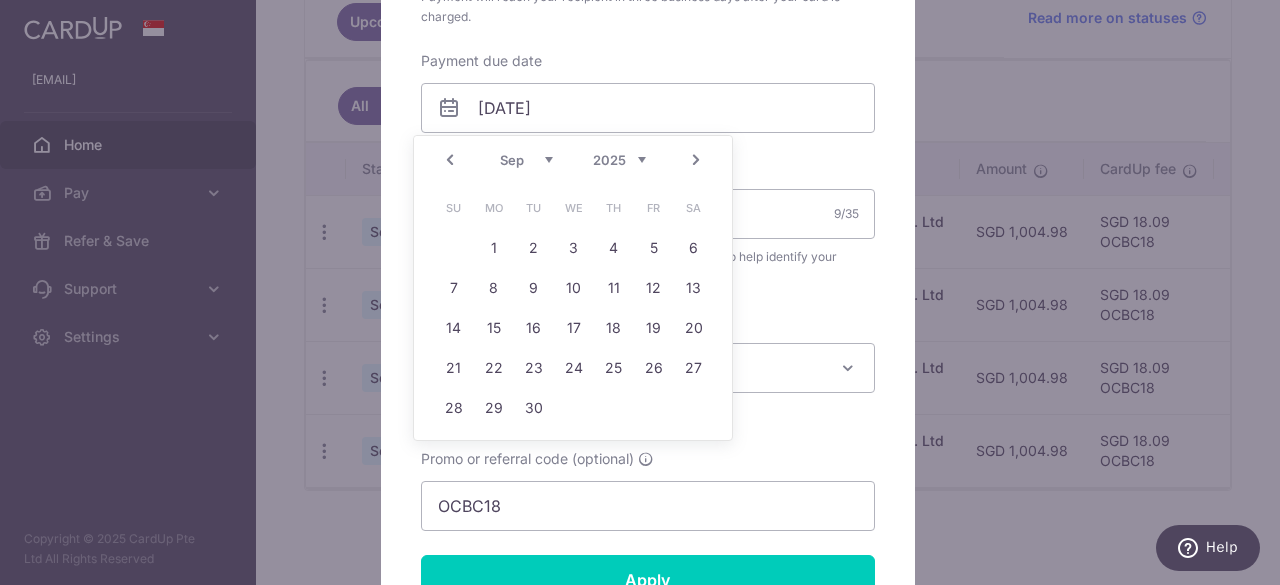 click on "Prev" at bounding box center [450, 160] 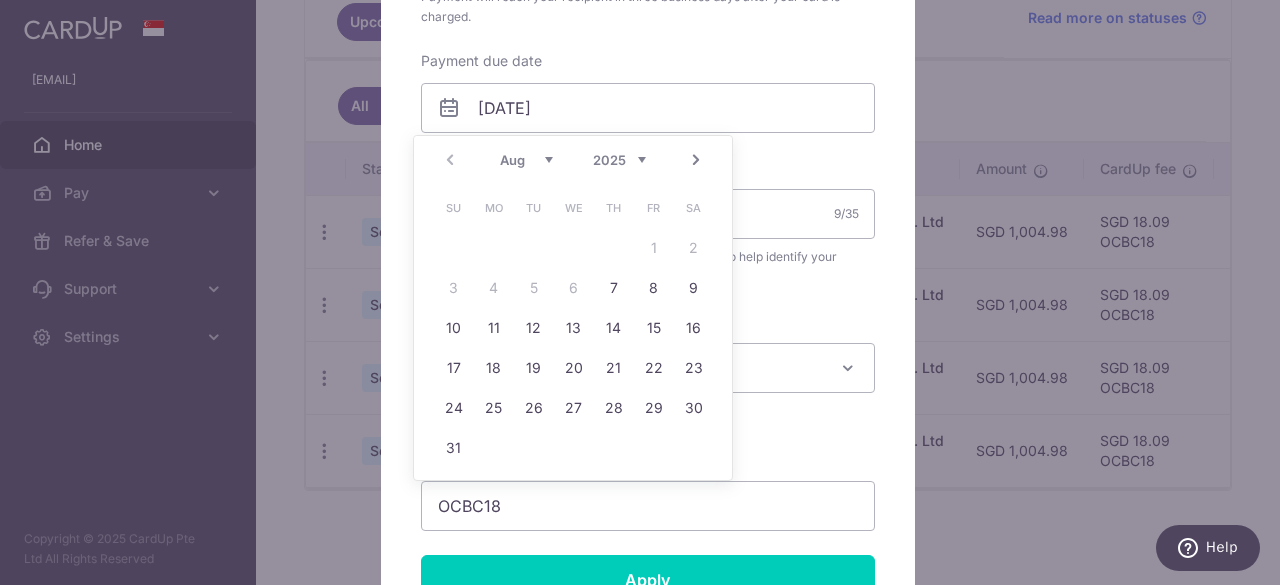 click on "Prev Next Aug Sep Oct Nov Dec 2025 2026 2027 2028 2029 2030 2031 2032 2033 2034 2035" at bounding box center (573, 160) 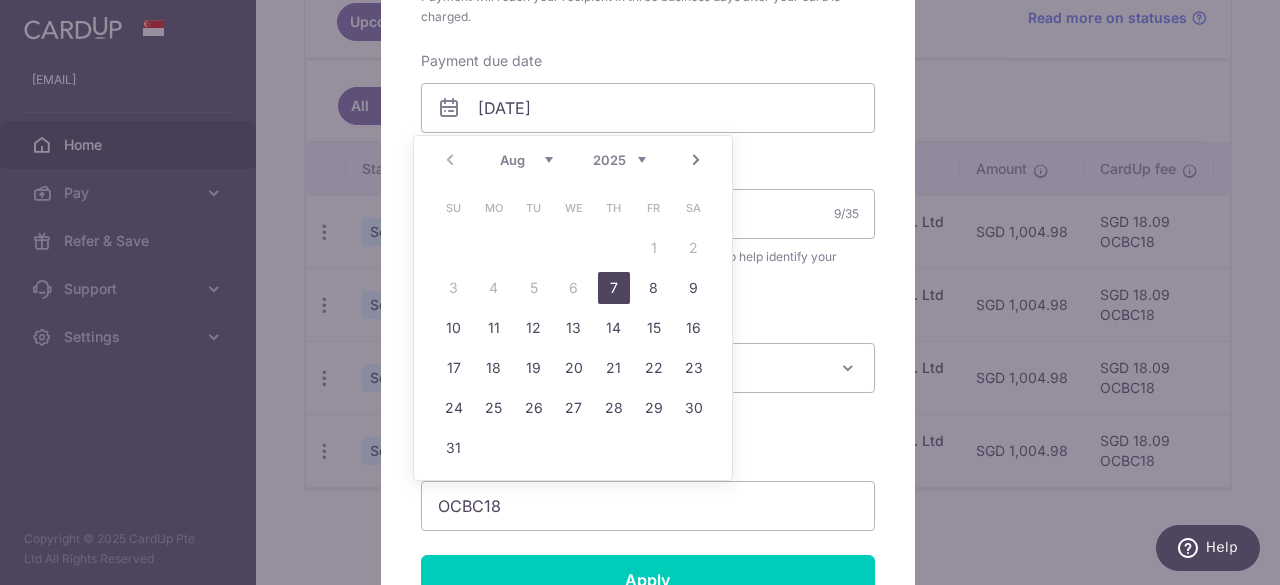 click on "7" at bounding box center (614, 288) 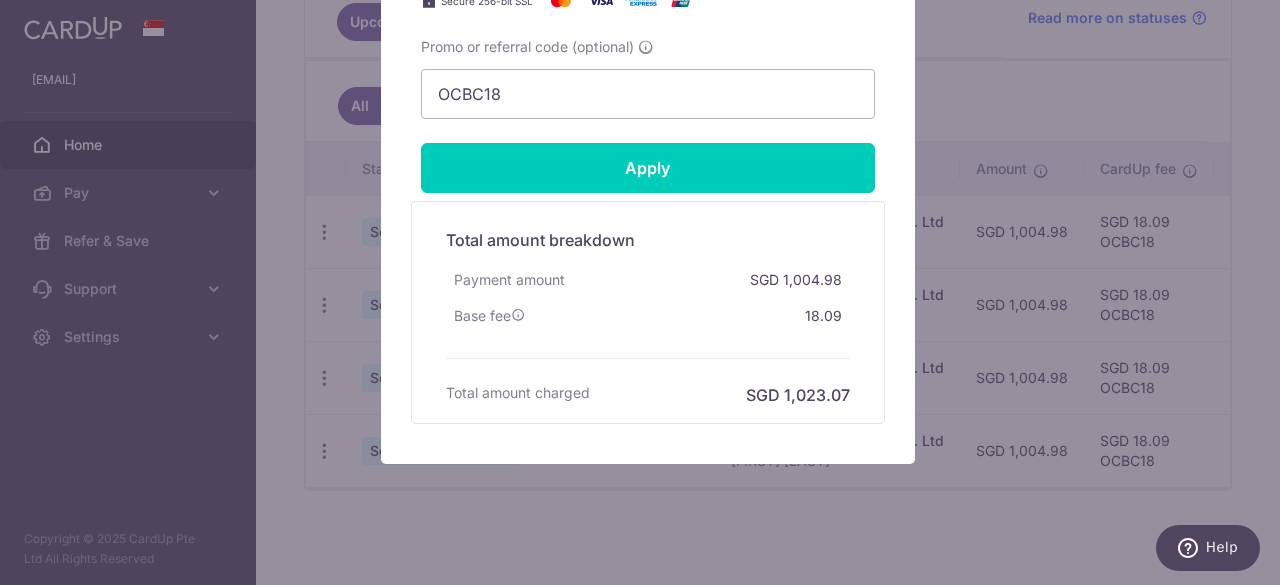 scroll, scrollTop: 1059, scrollLeft: 0, axis: vertical 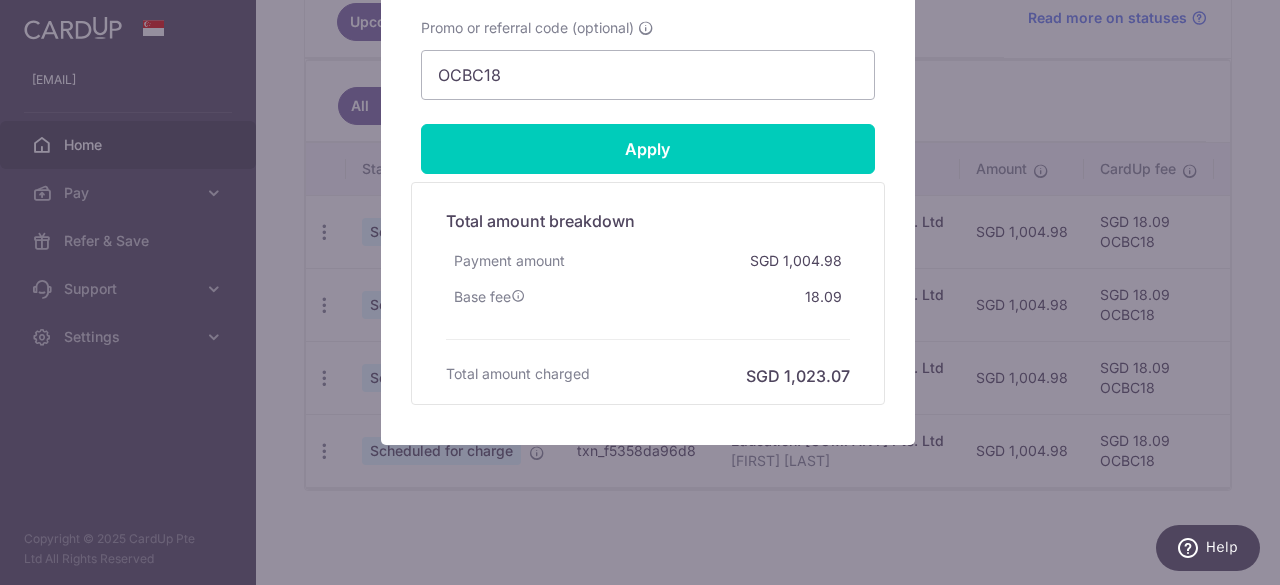click on "Total amount breakdown
Payment amount
SGD 1,004.98
Base fee
18.09
Processing fee
Next Day fee
Extend fee
Total amount charged
SGD 1,023.07" at bounding box center (648, 293) 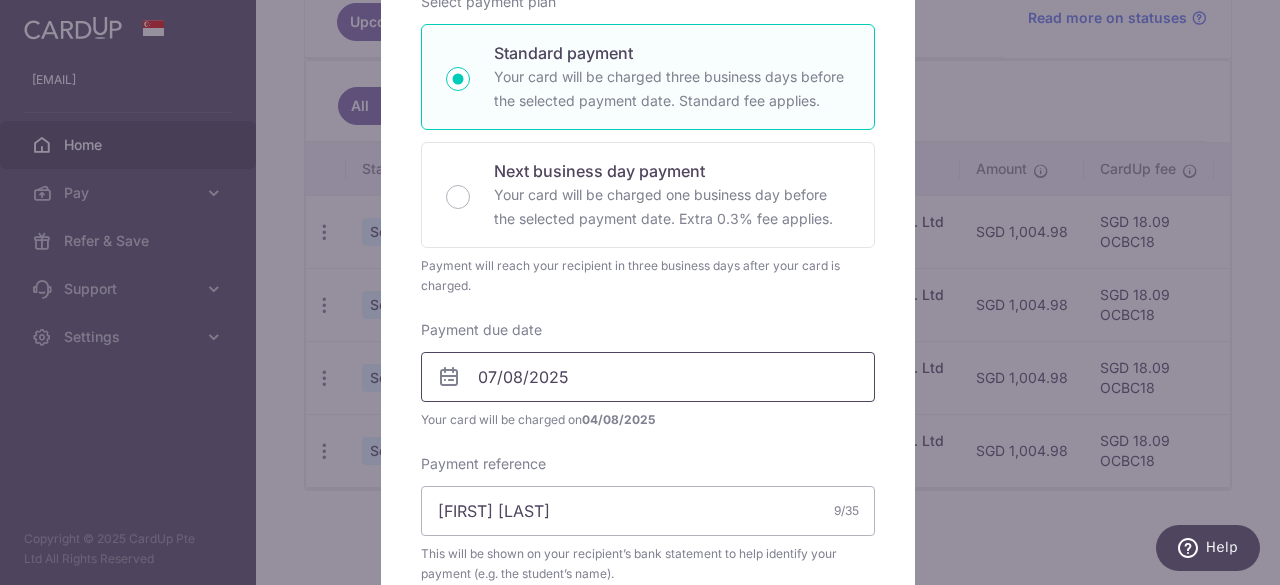 scroll, scrollTop: 59, scrollLeft: 0, axis: vertical 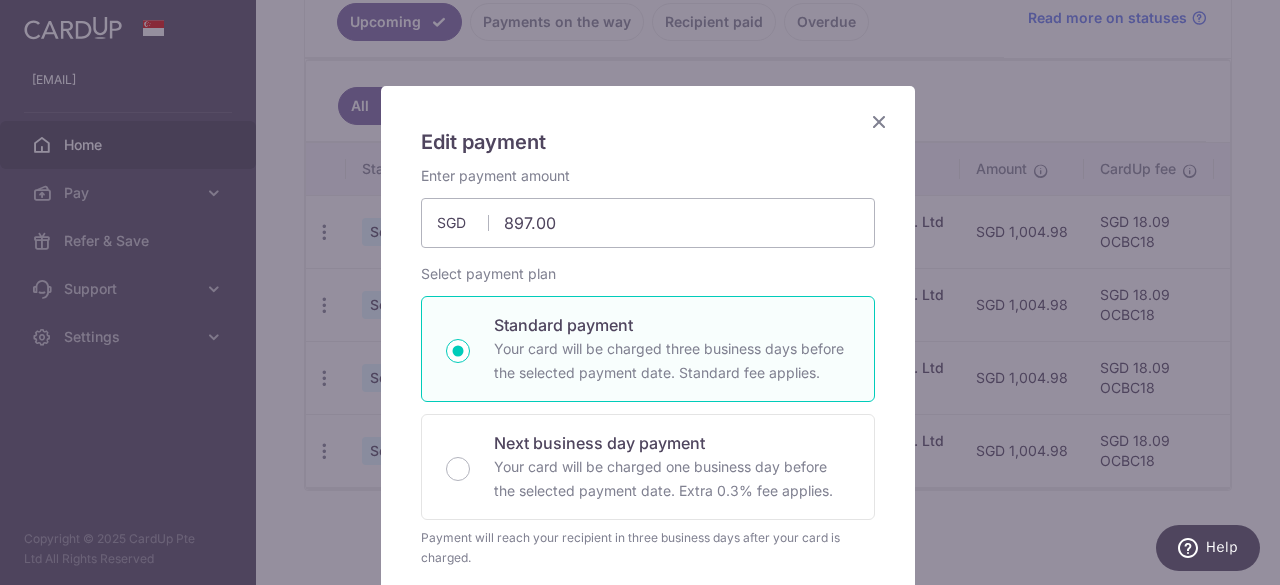 click on "Select payment plan
Standard payment
Your card will be charged three  business days before the selected payment date. Standard fee applies.
Next business day payment
Your card will be charged one business day before the selected payment date. Extra 0.3% fee applies.
Payment will reach your recipient in one business day after your card is charged.
A 0.3% Express fee will be applied." at bounding box center [648, 416] 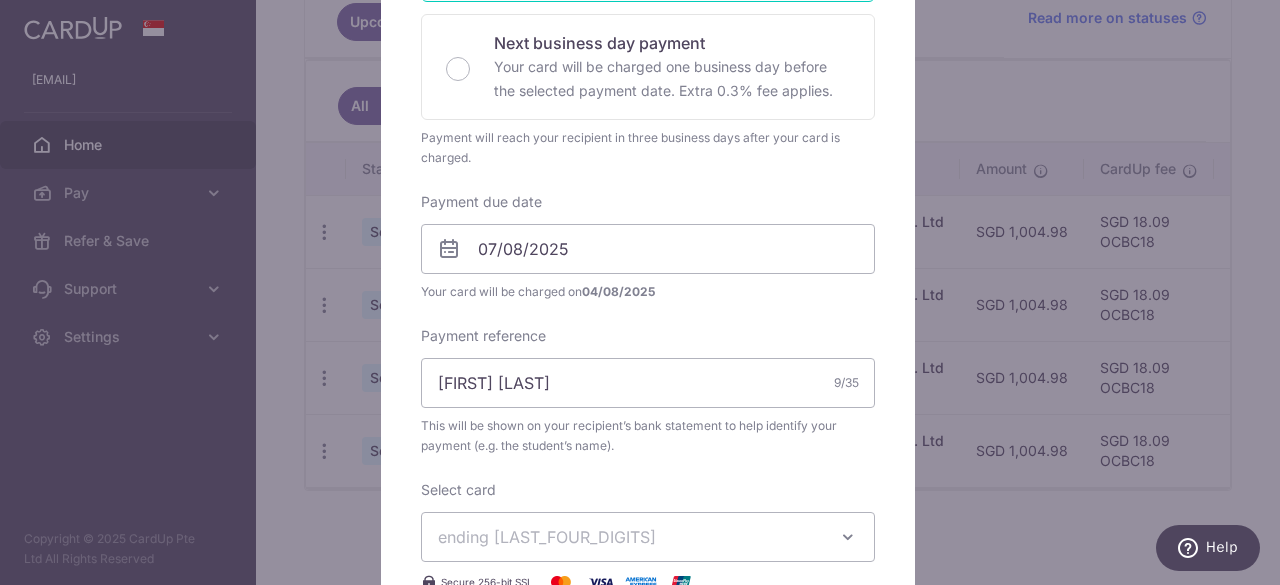 scroll, scrollTop: 859, scrollLeft: 0, axis: vertical 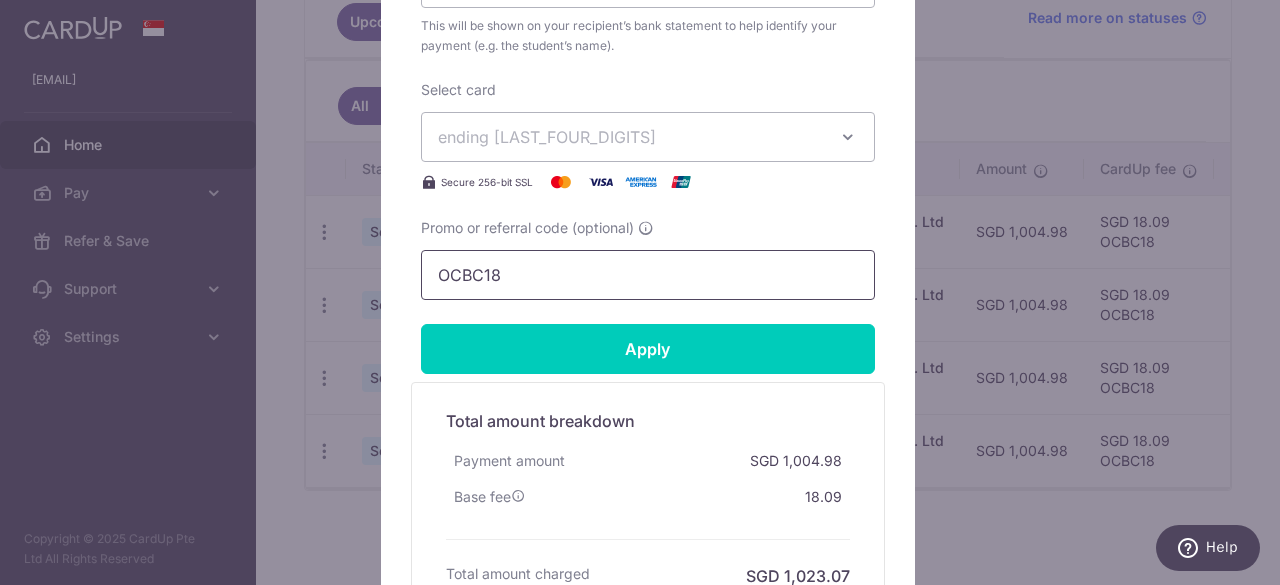 click on "OCBC18" at bounding box center [648, 275] 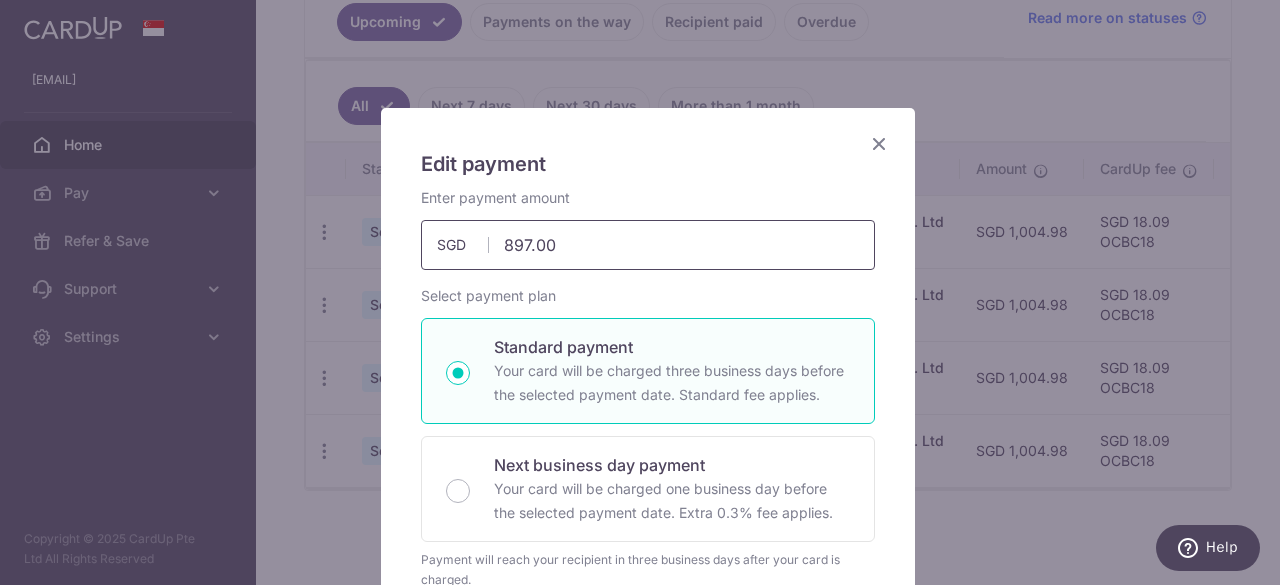 scroll, scrollTop: 0, scrollLeft: 0, axis: both 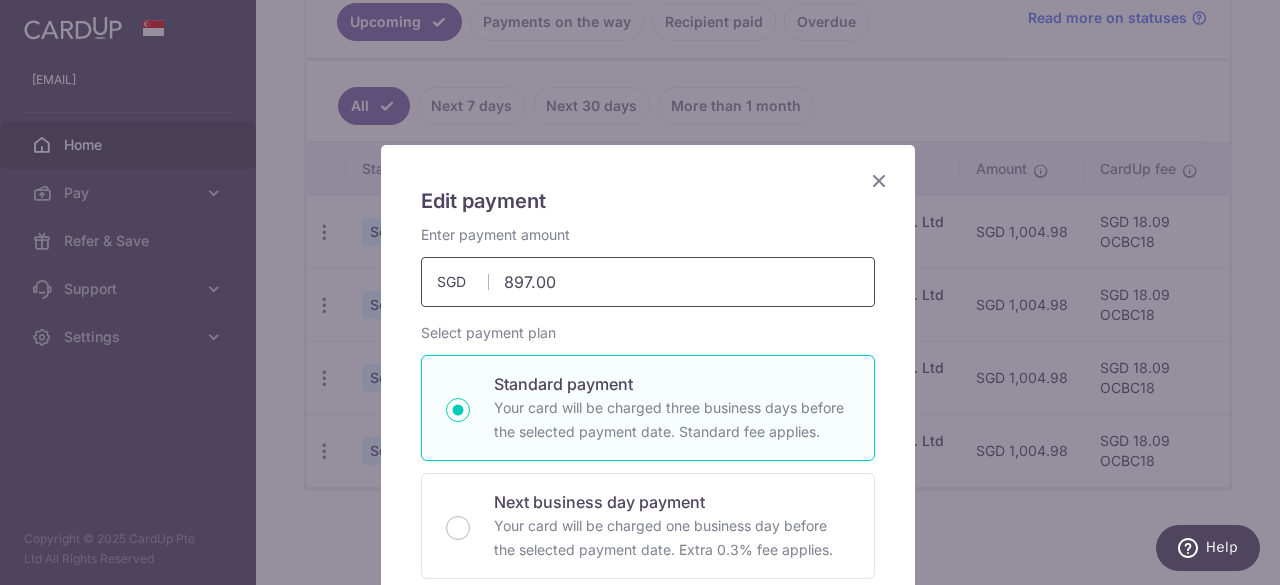 click on "897.00" at bounding box center [648, 282] 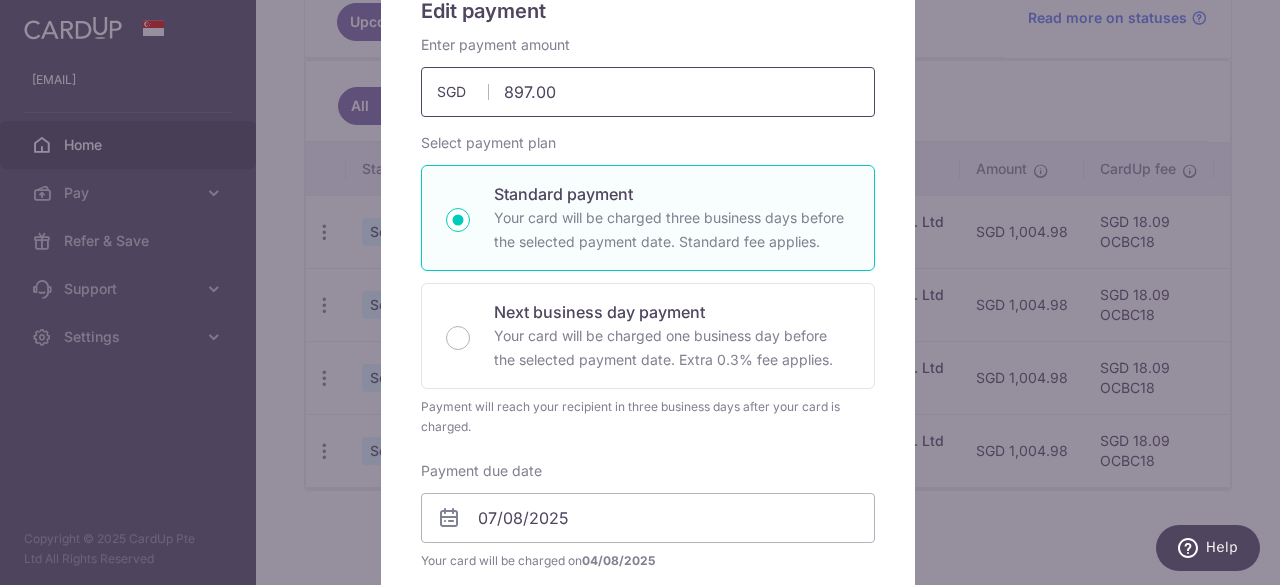 scroll, scrollTop: 300, scrollLeft: 0, axis: vertical 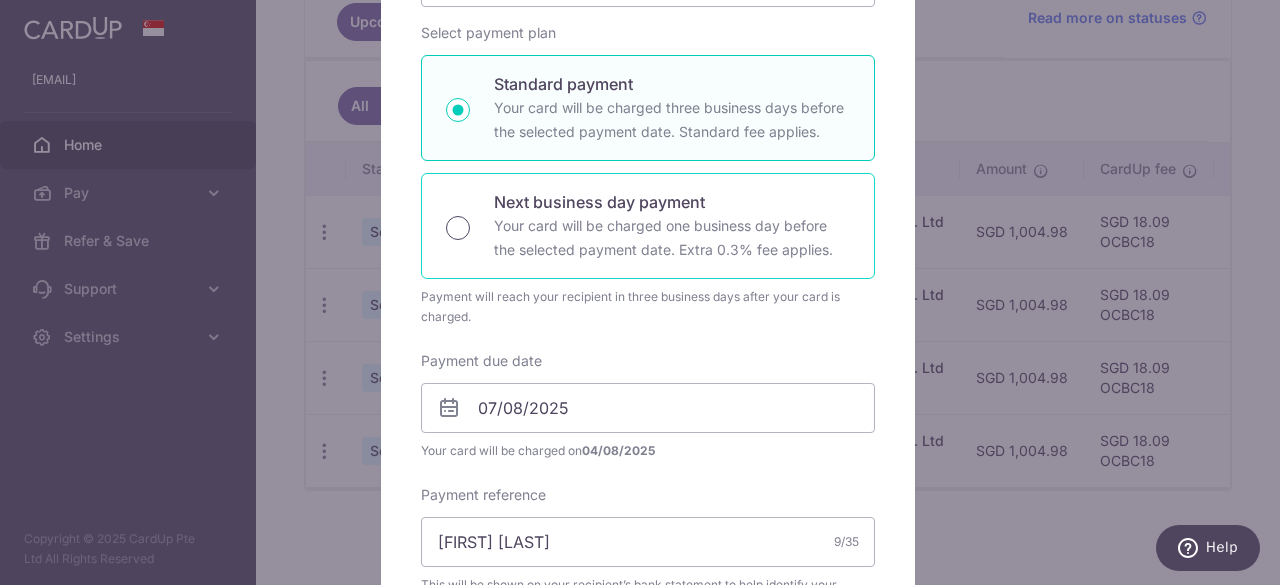 click on "Next business day payment
Your card will be charged one business day before the selected payment date. Extra 0.3% fee applies." at bounding box center (458, 228) 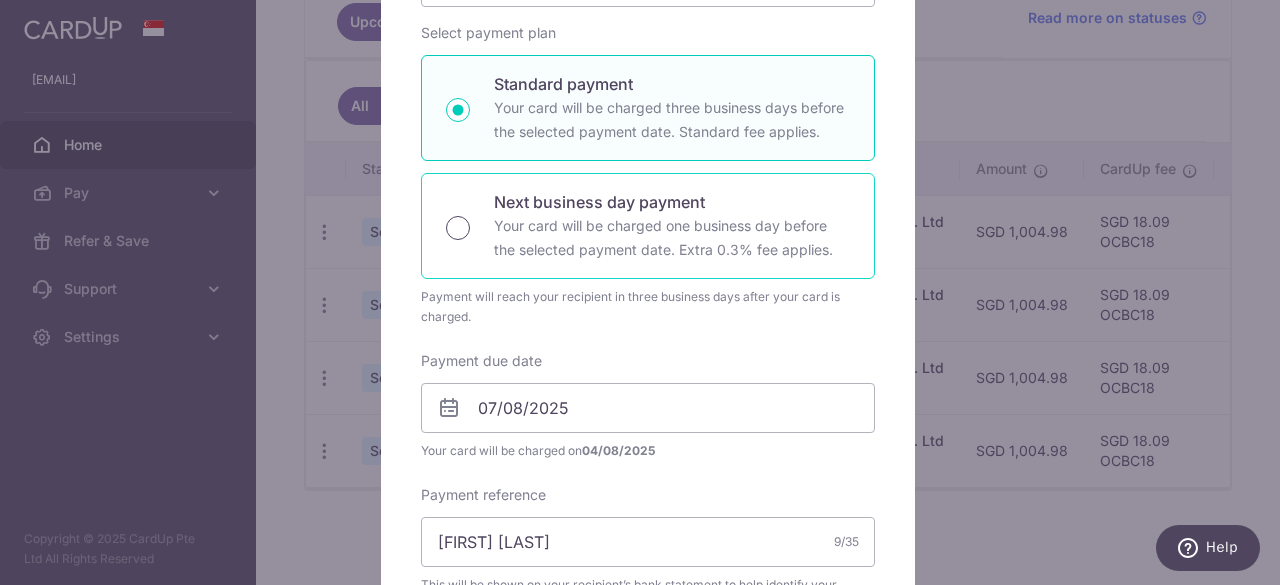 radio on "true" 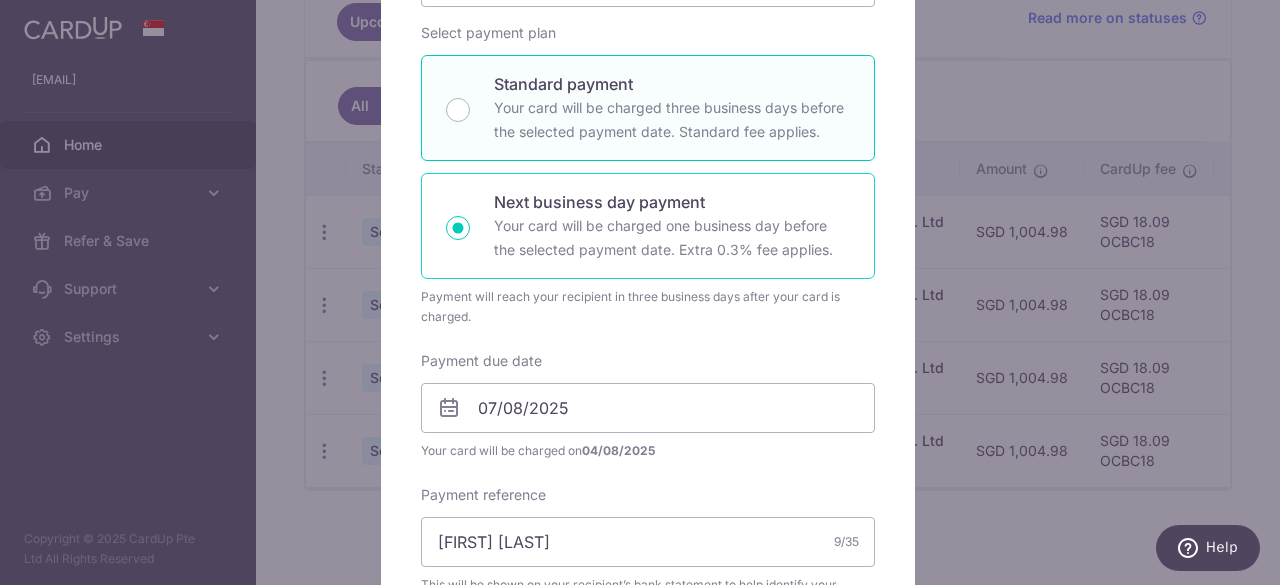 type 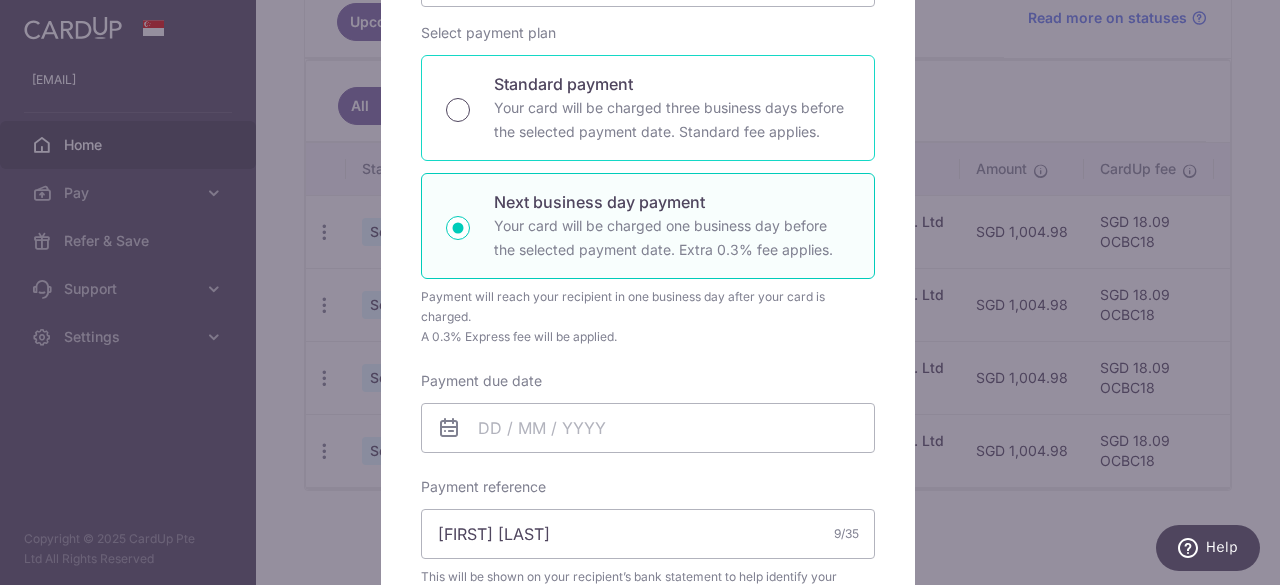 click on "Standard payment
Your card will be charged three  business days before the selected payment date. Standard fee applies." at bounding box center [458, 110] 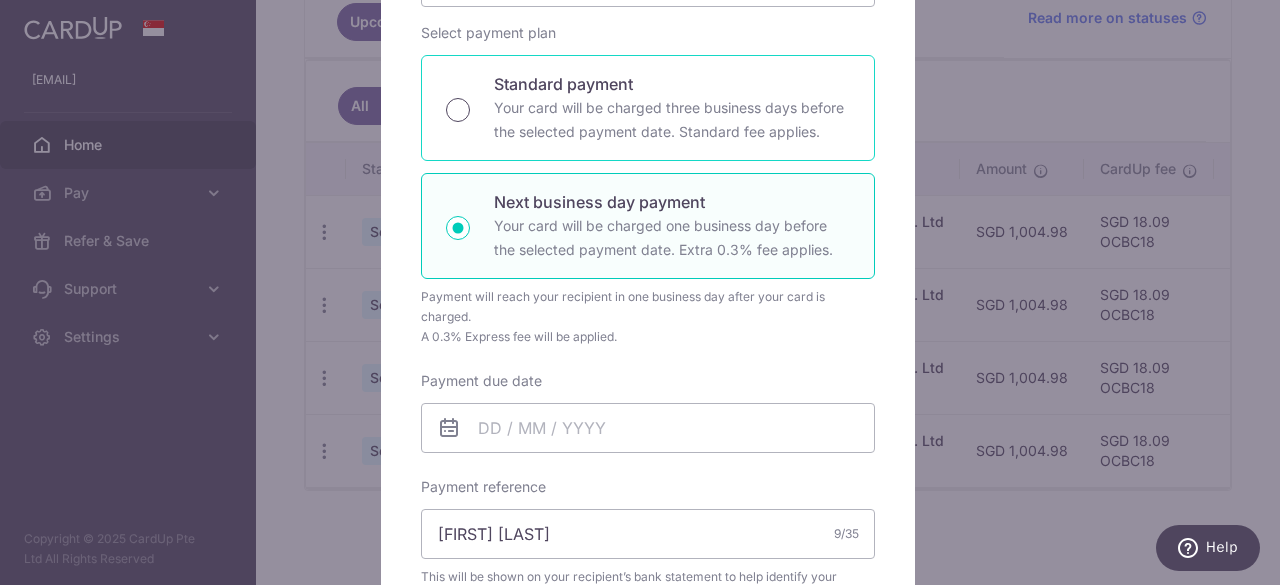 radio on "true" 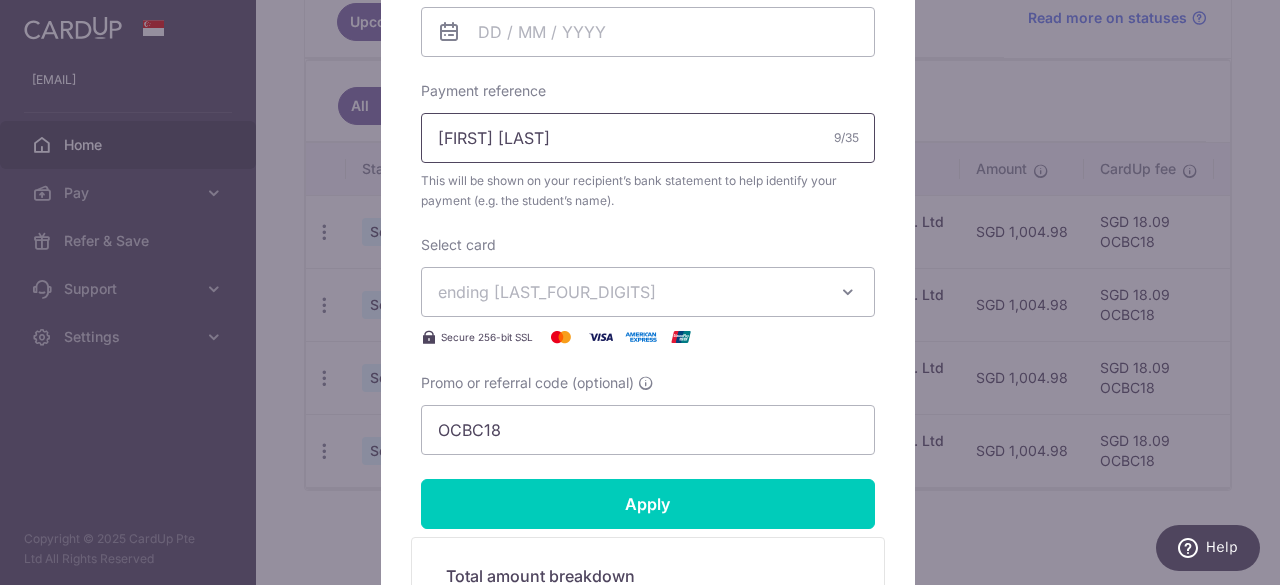 scroll, scrollTop: 600, scrollLeft: 0, axis: vertical 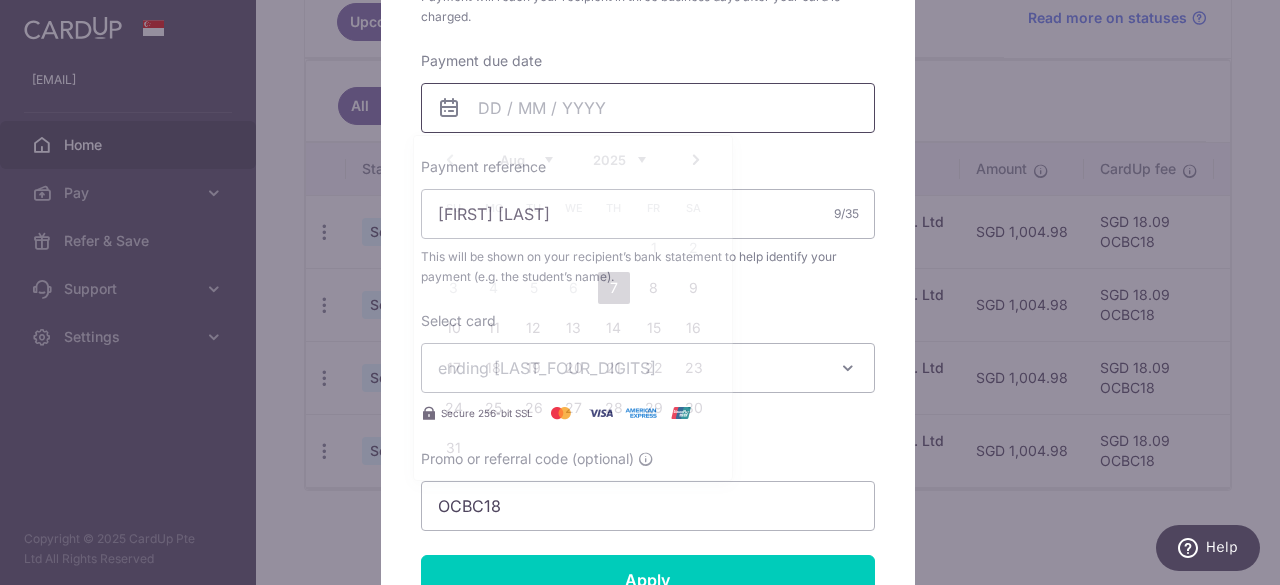 drag, startPoint x: 580, startPoint y: 93, endPoint x: 577, endPoint y: 103, distance: 10.440307 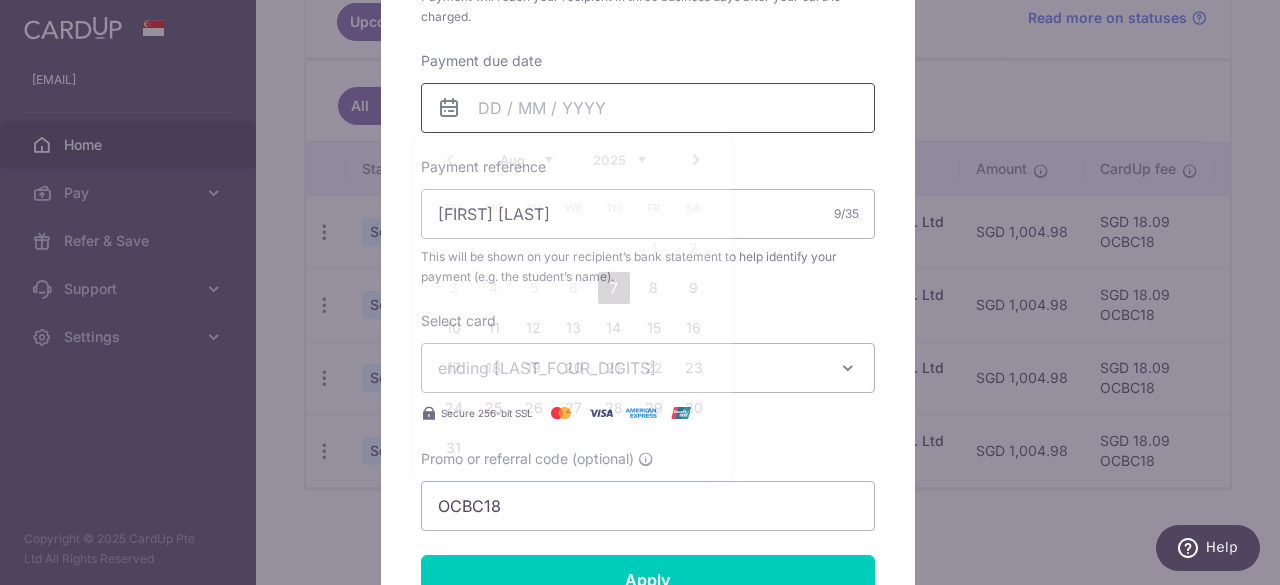 click on "Payment due date" at bounding box center (648, 108) 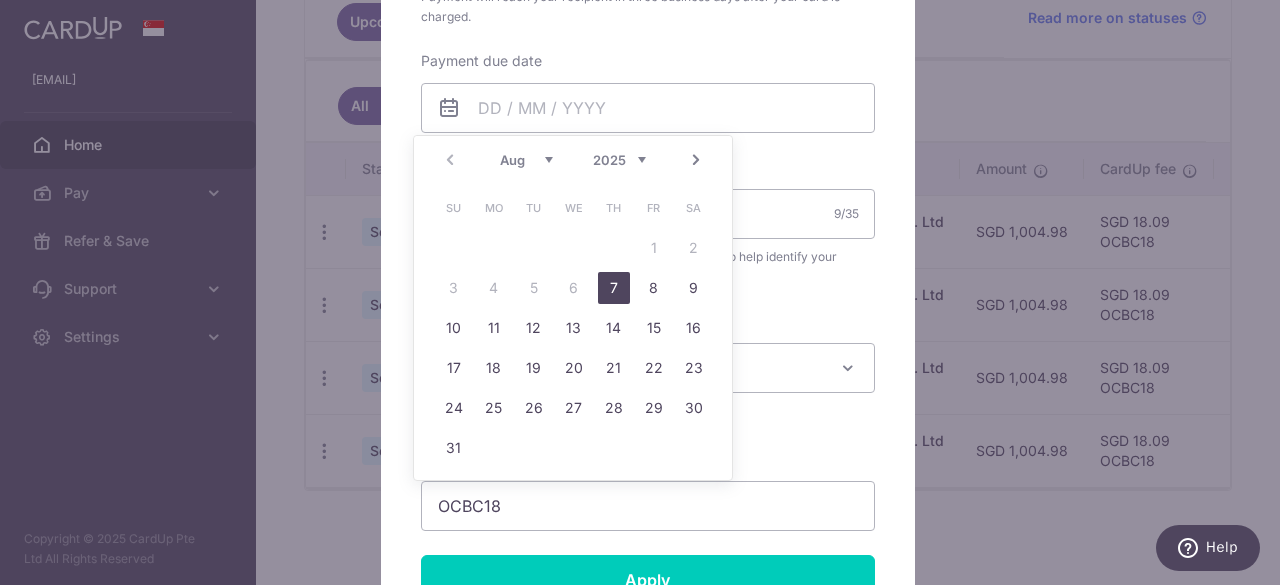 click on "7" at bounding box center [614, 288] 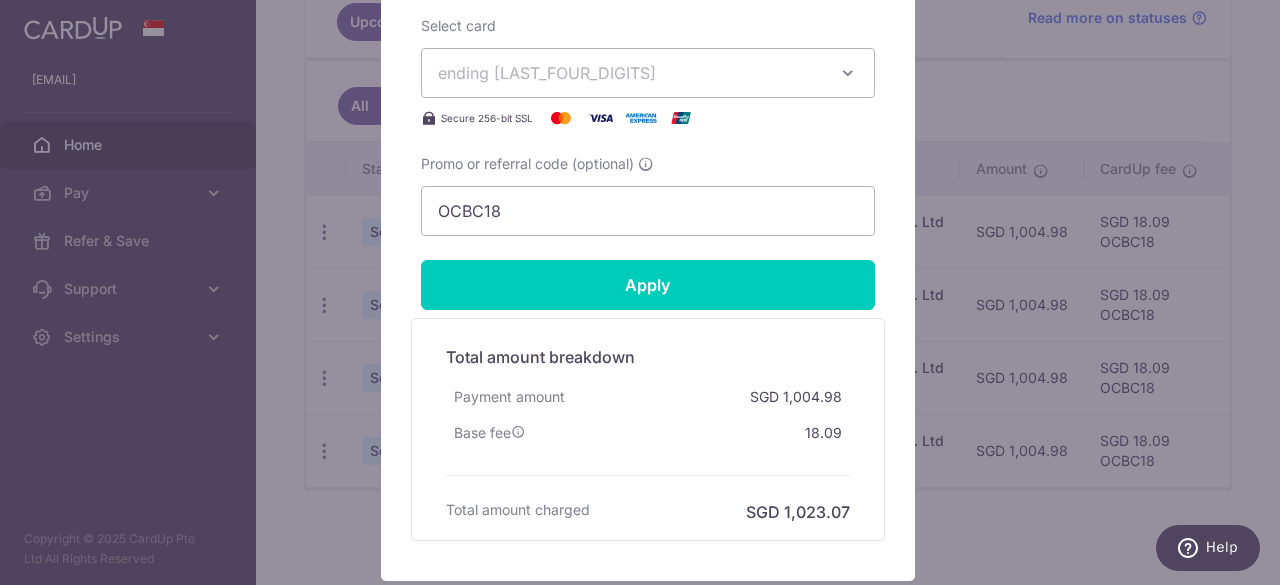 scroll, scrollTop: 1059, scrollLeft: 0, axis: vertical 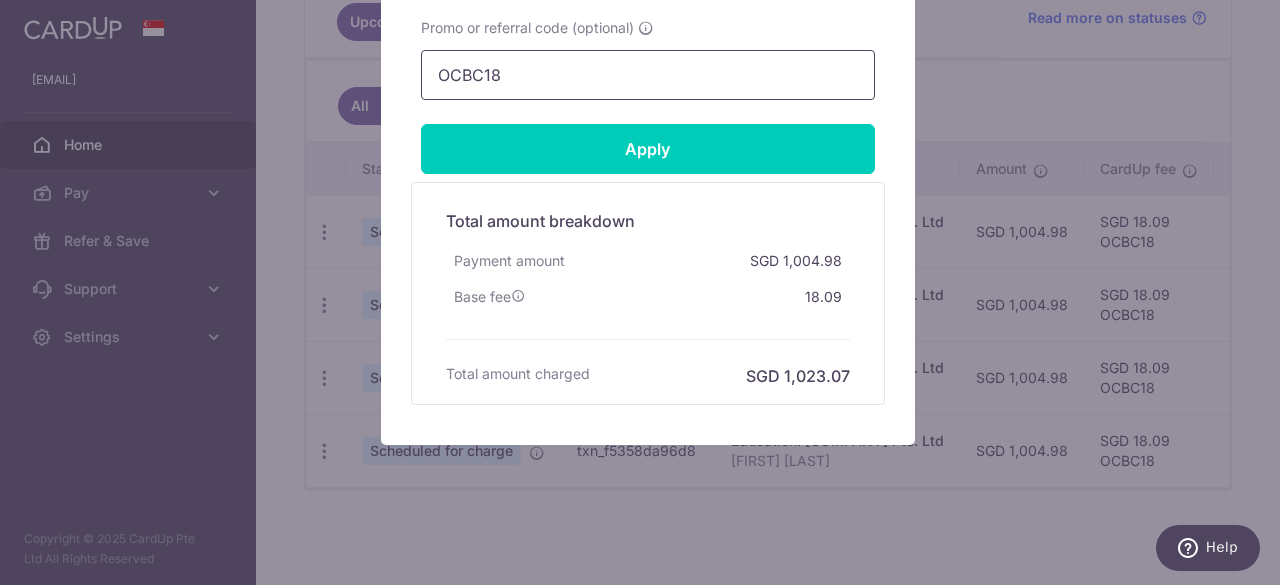 click on "OCBC18" at bounding box center (648, 75) 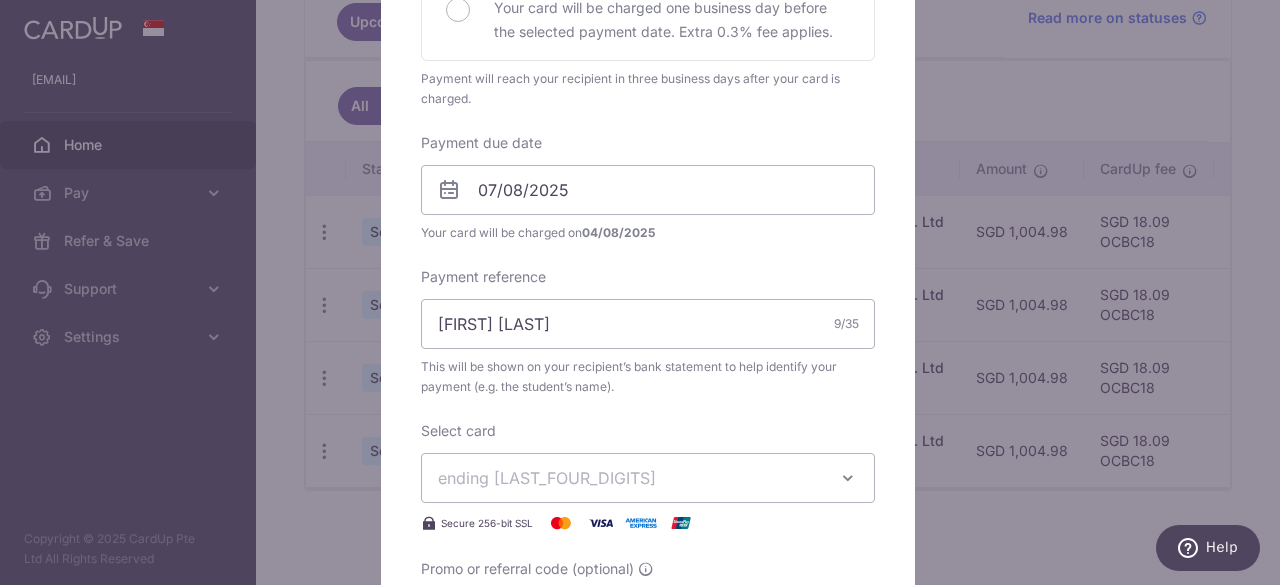 scroll, scrollTop: 800, scrollLeft: 0, axis: vertical 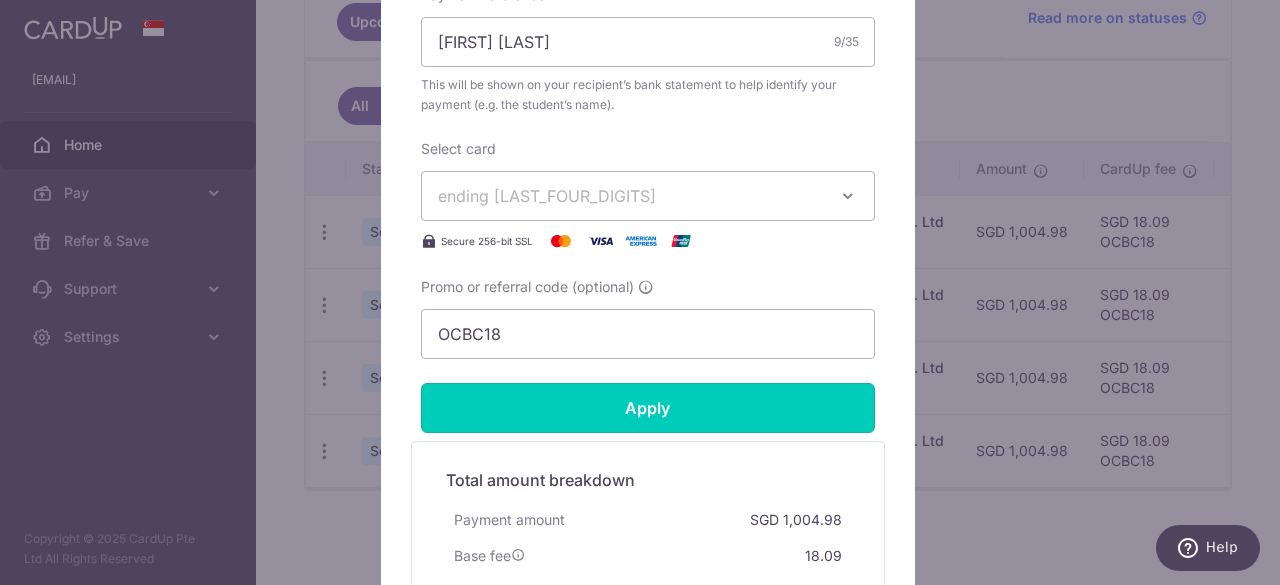 click on "Apply" at bounding box center [648, 408] 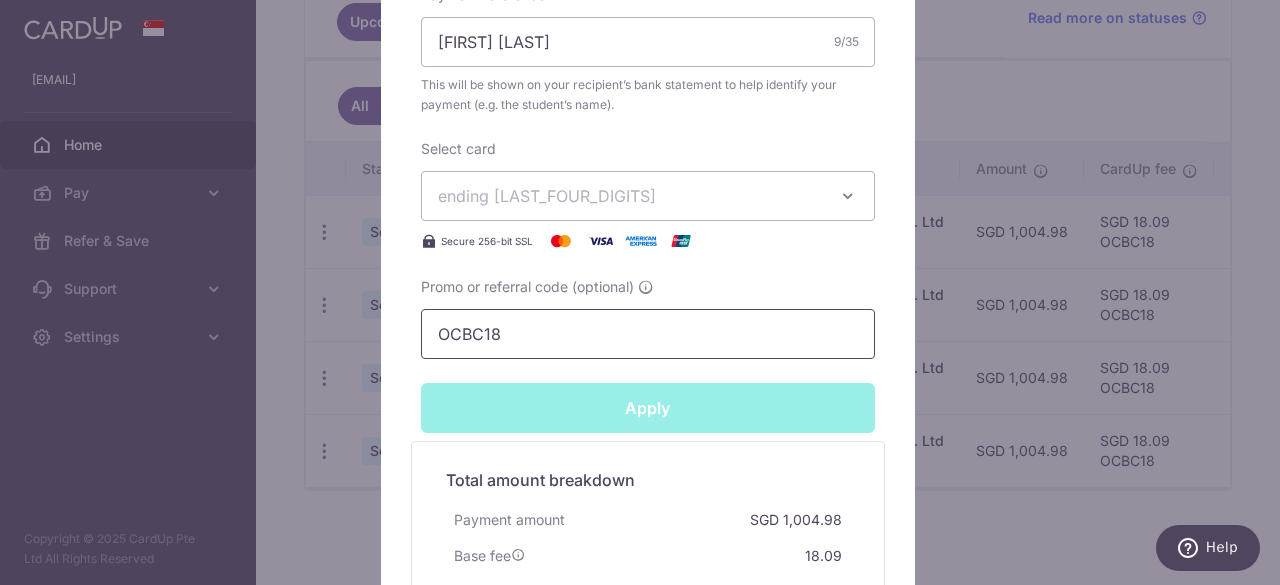 type on "Successfully Applied" 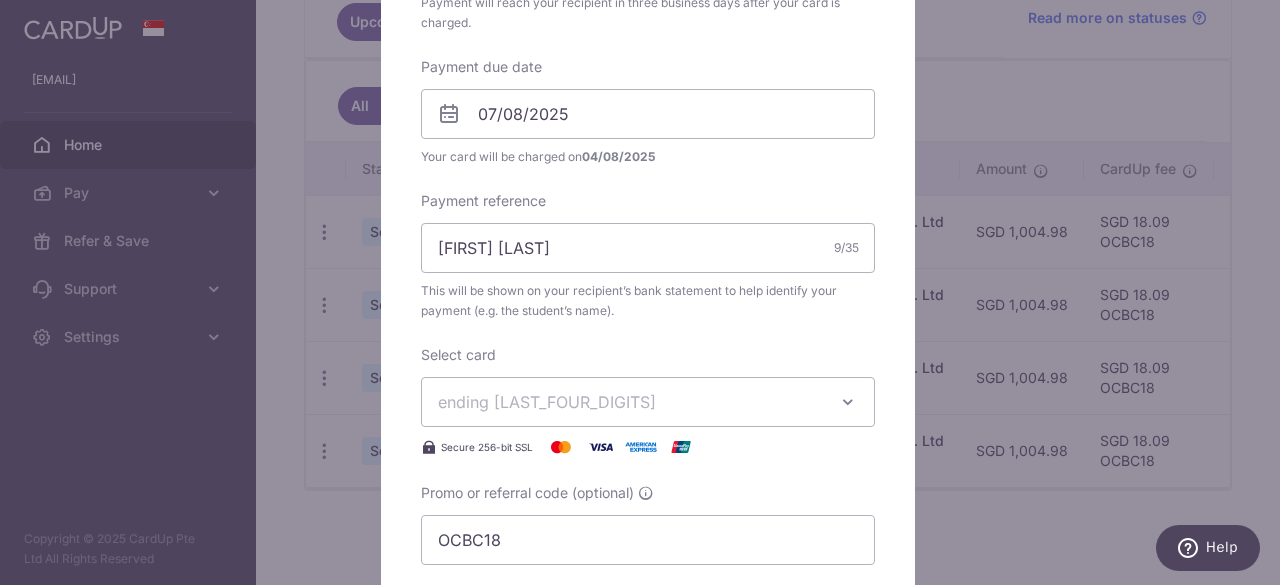 scroll, scrollTop: 669, scrollLeft: 0, axis: vertical 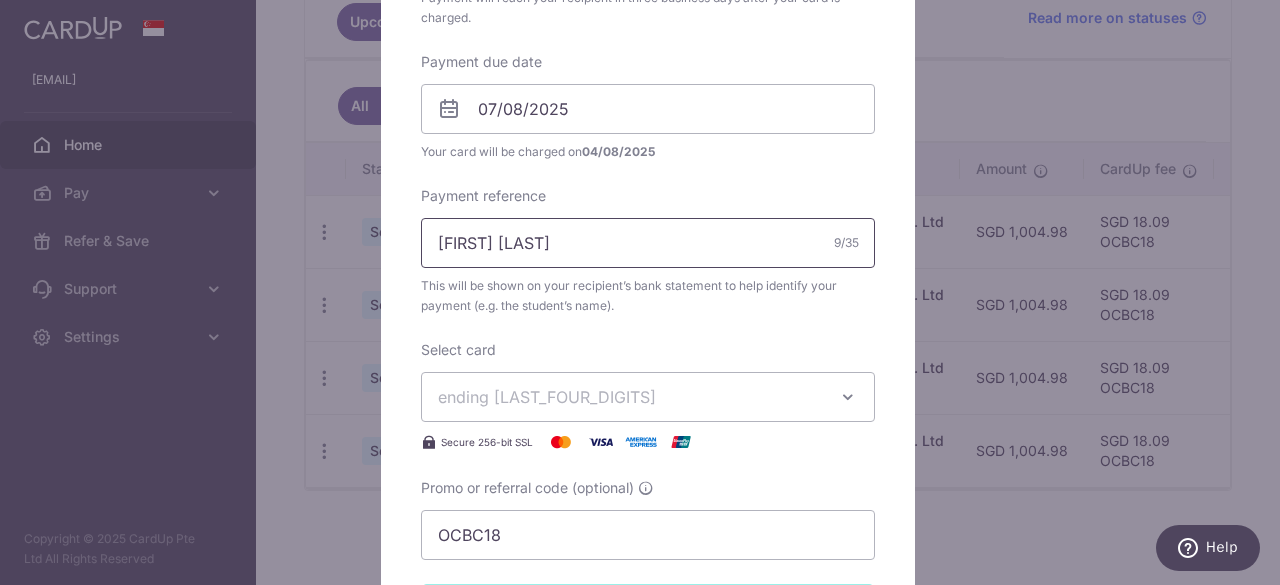 click on "kyan yong" at bounding box center (648, 243) 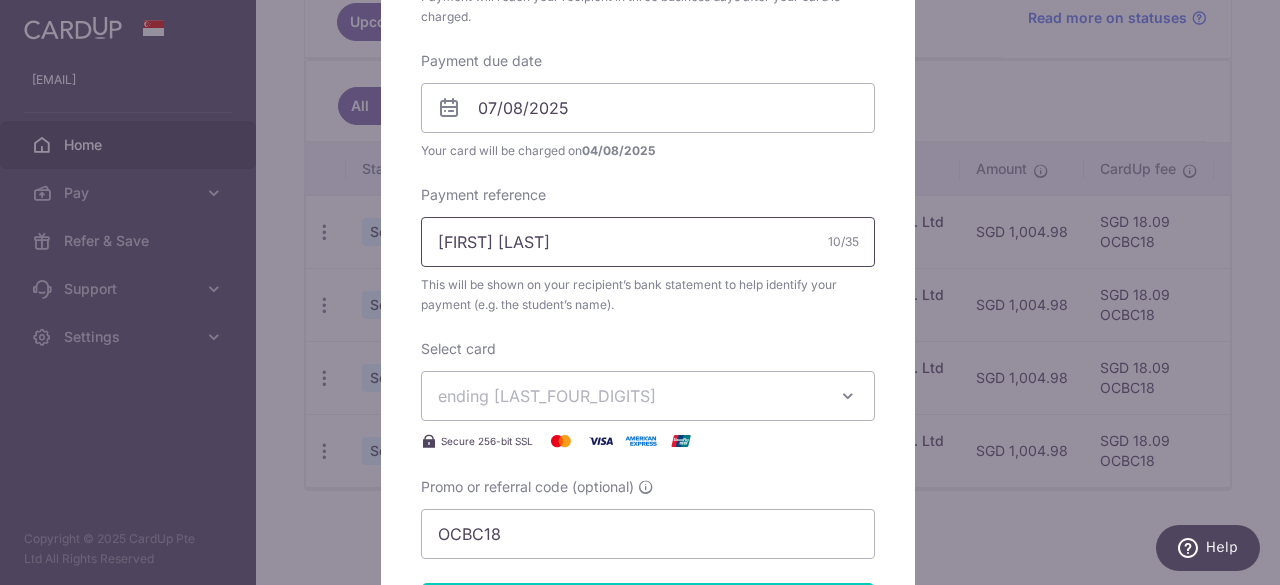 paste on "Inv-6842" 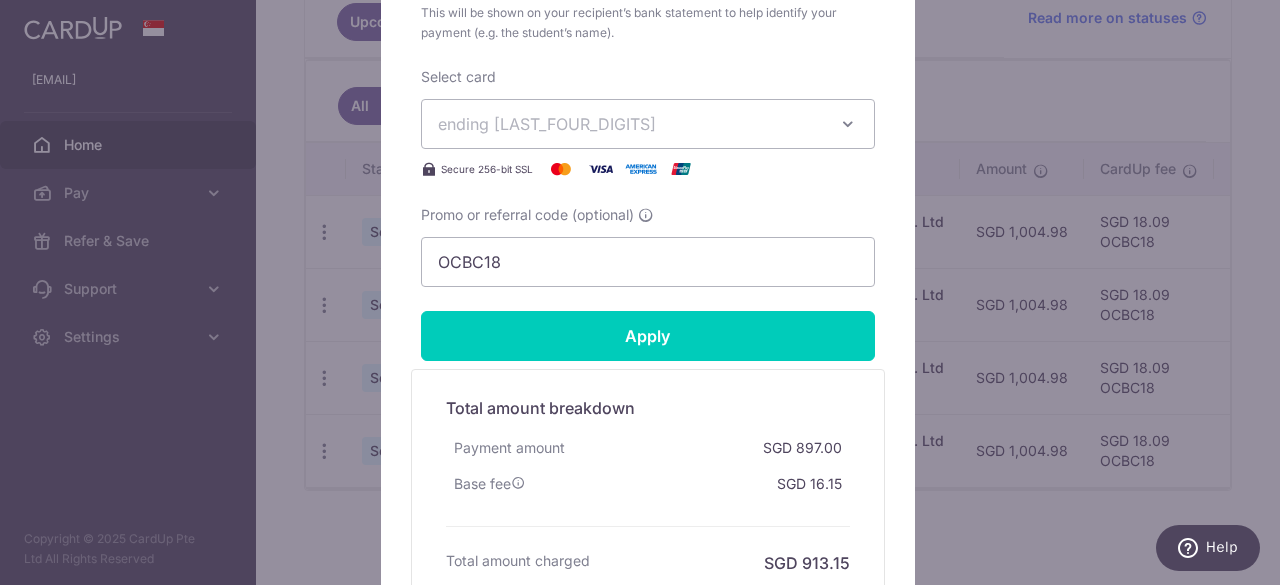 scroll, scrollTop: 1000, scrollLeft: 0, axis: vertical 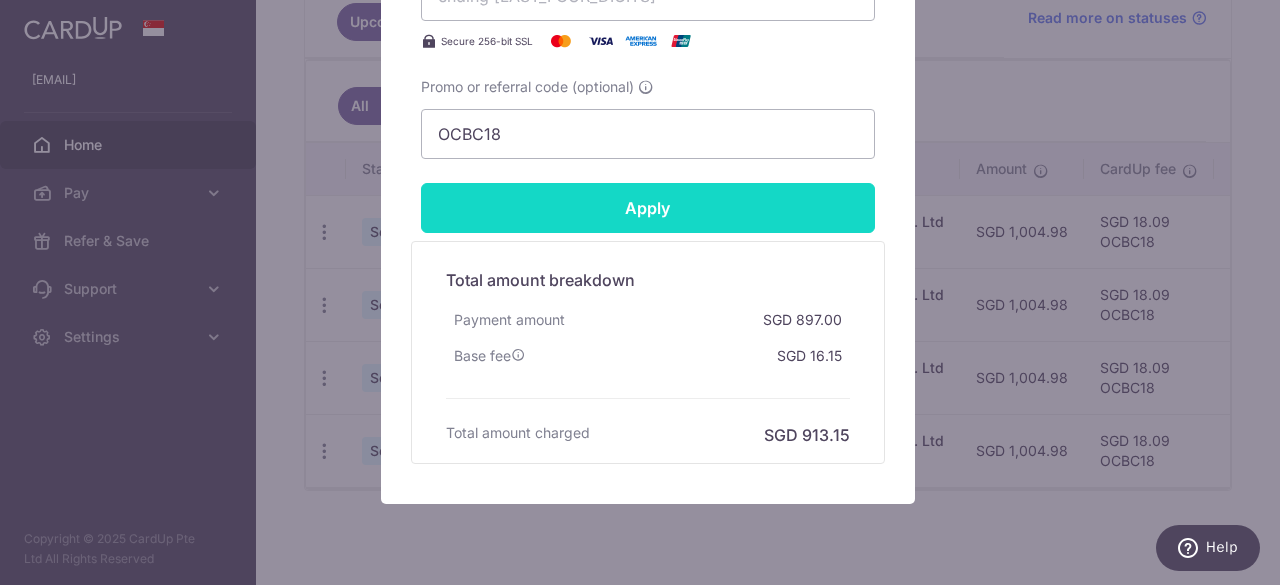 type on "kyan yong Inv-6842" 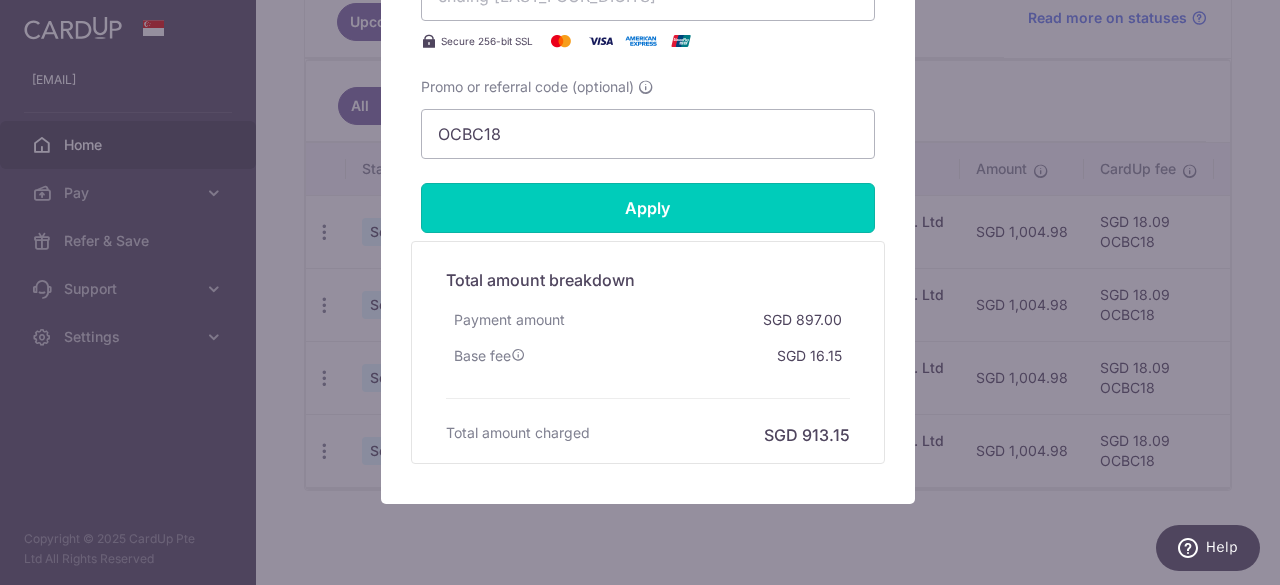 click on "Apply" at bounding box center (648, 208) 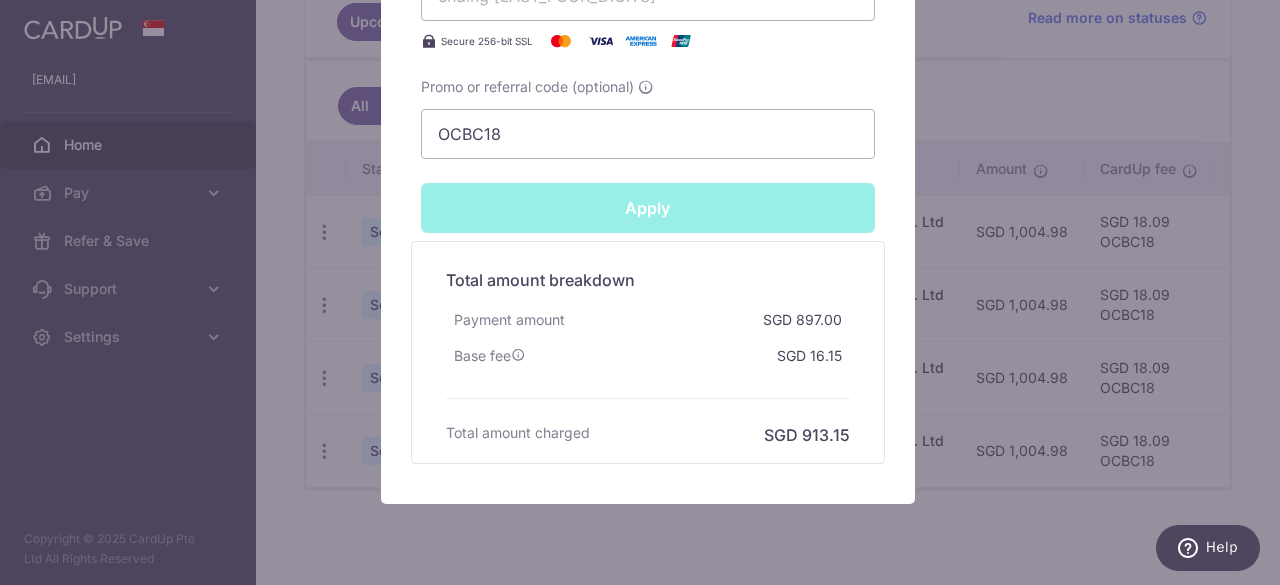 type on "Successfully Applied" 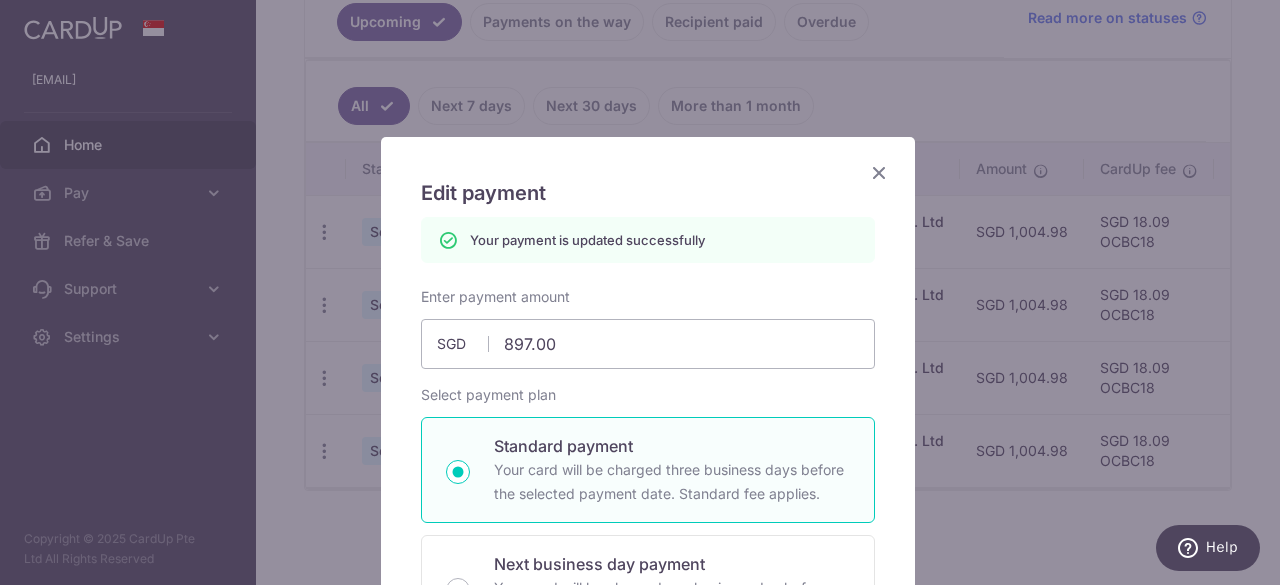 scroll, scrollTop: 0, scrollLeft: 0, axis: both 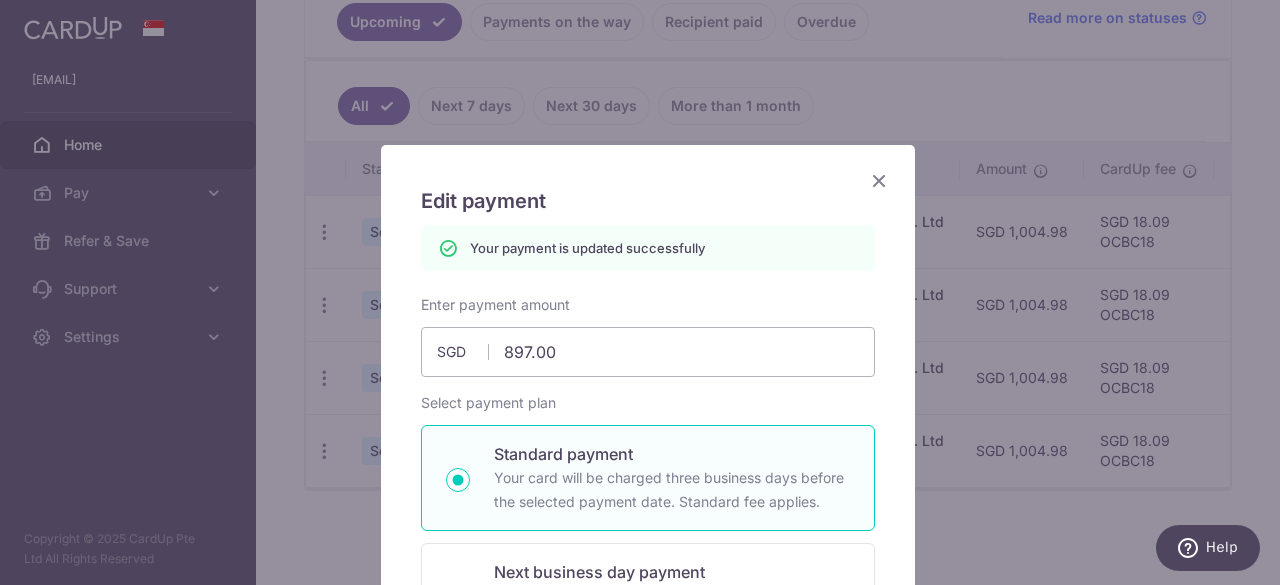 click at bounding box center [879, 180] 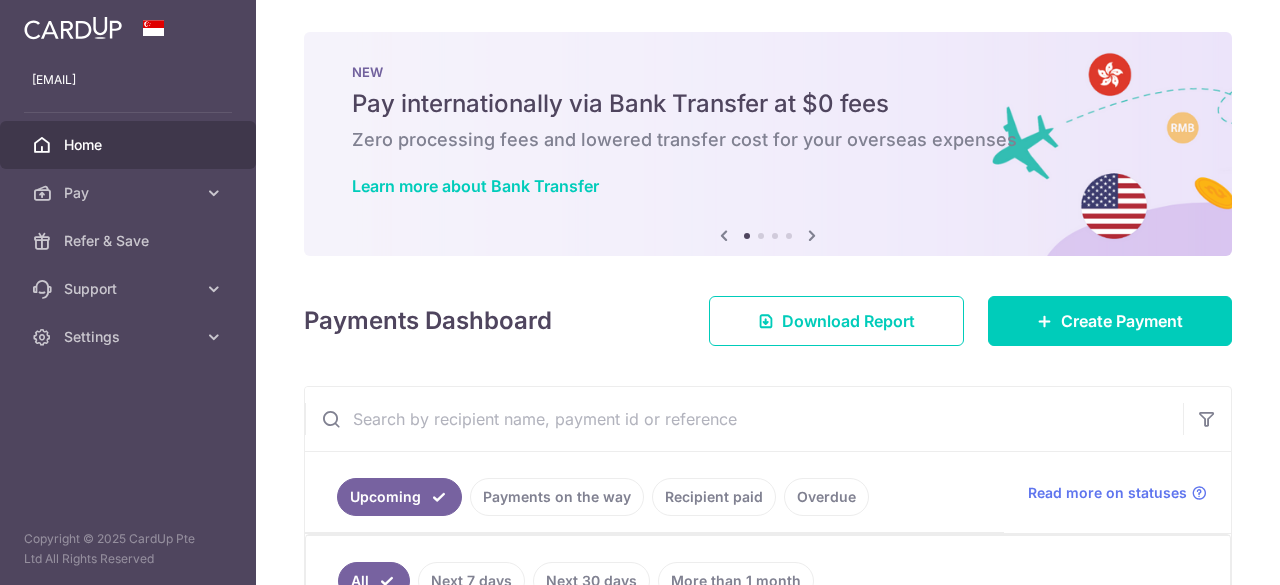 scroll, scrollTop: 0, scrollLeft: 0, axis: both 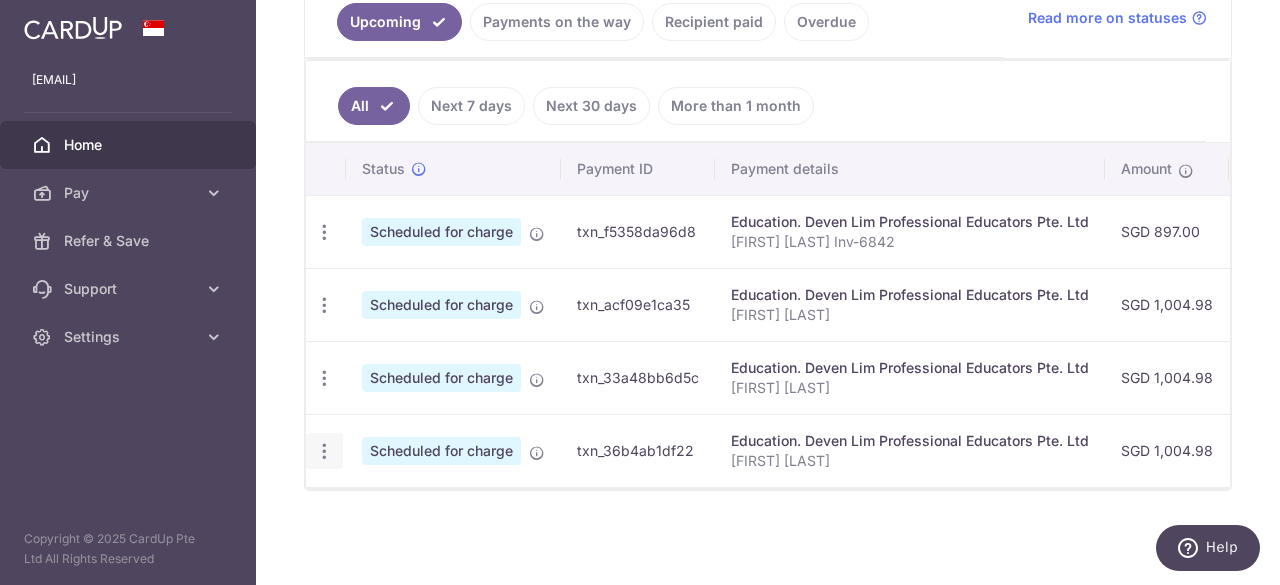 click at bounding box center (324, 232) 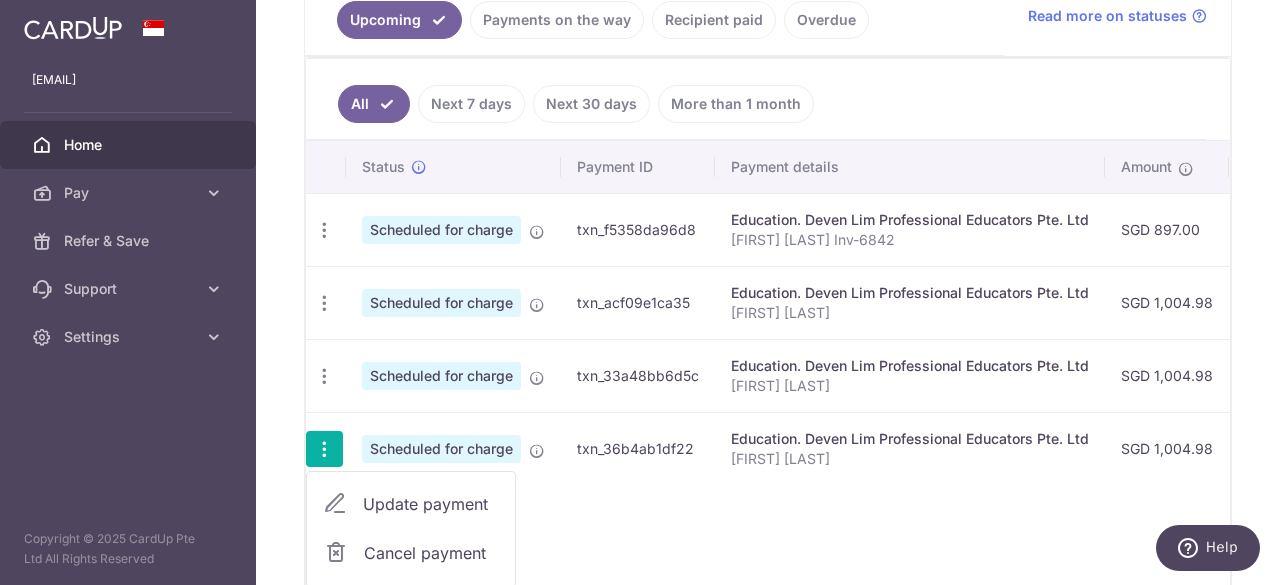 click on "Update payment" at bounding box center [411, 504] 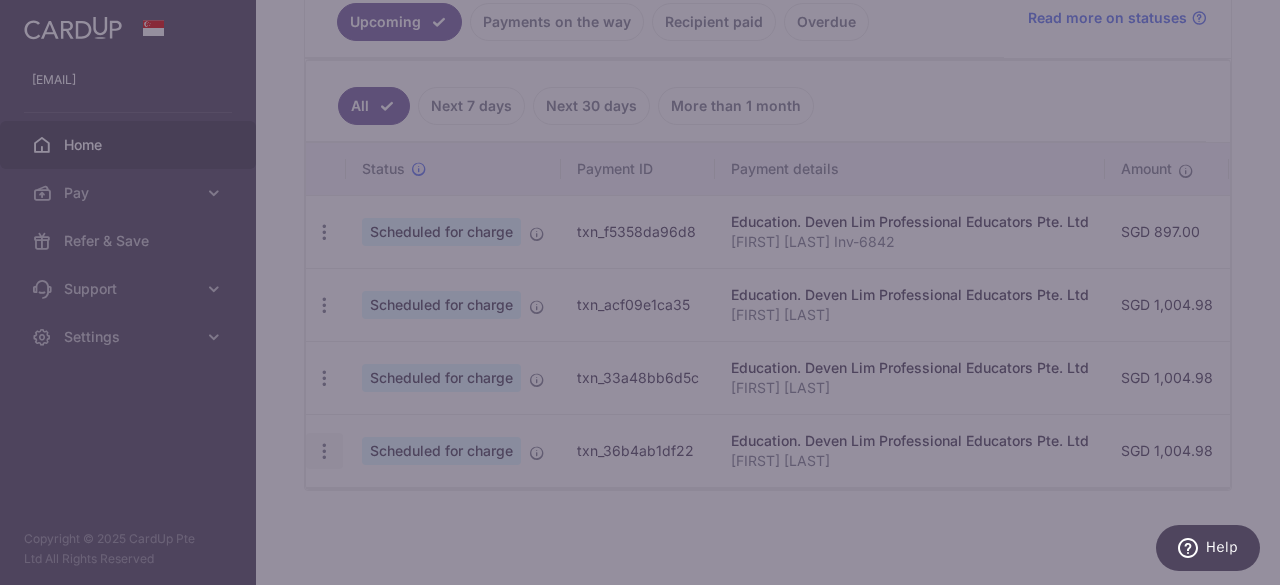 type on "OCBC18" 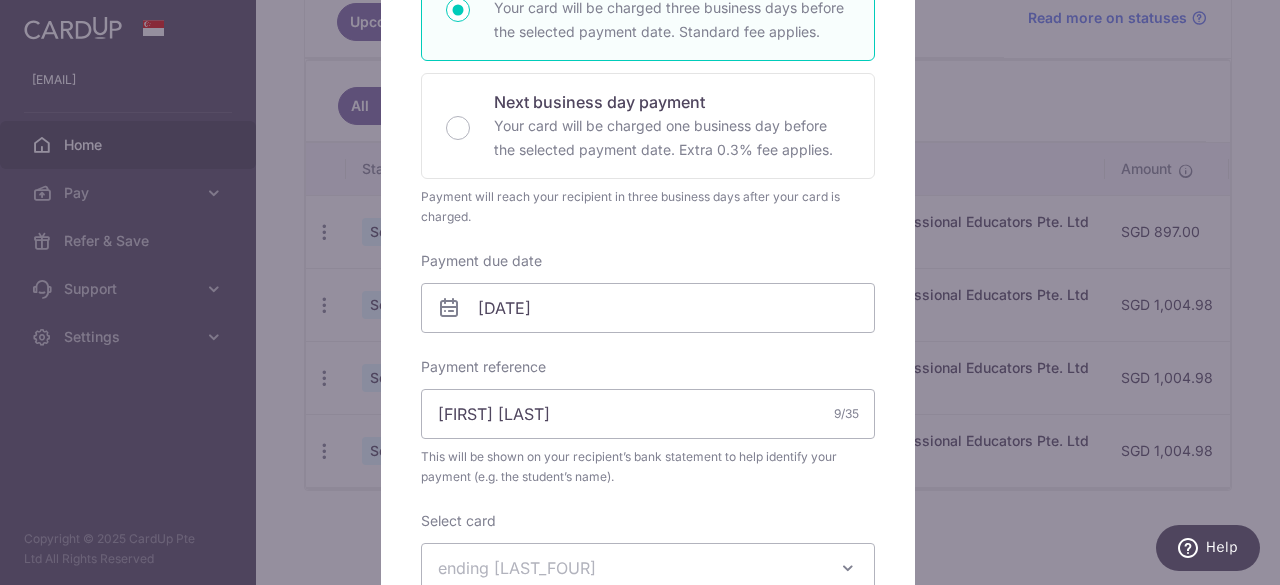 scroll, scrollTop: 0, scrollLeft: 0, axis: both 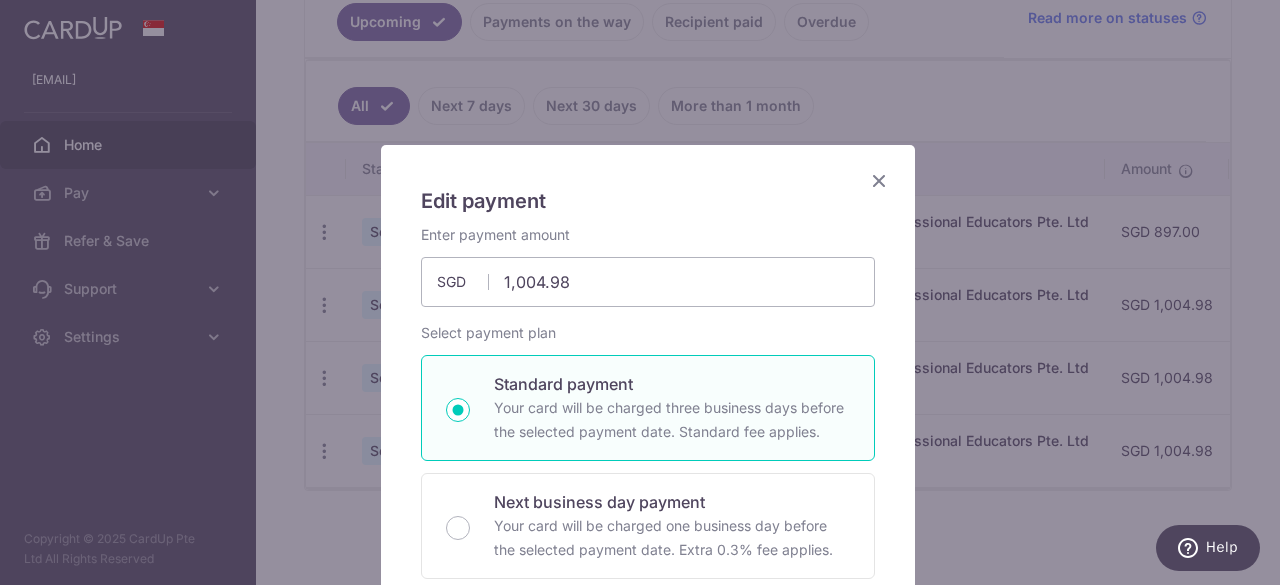 click at bounding box center [879, 180] 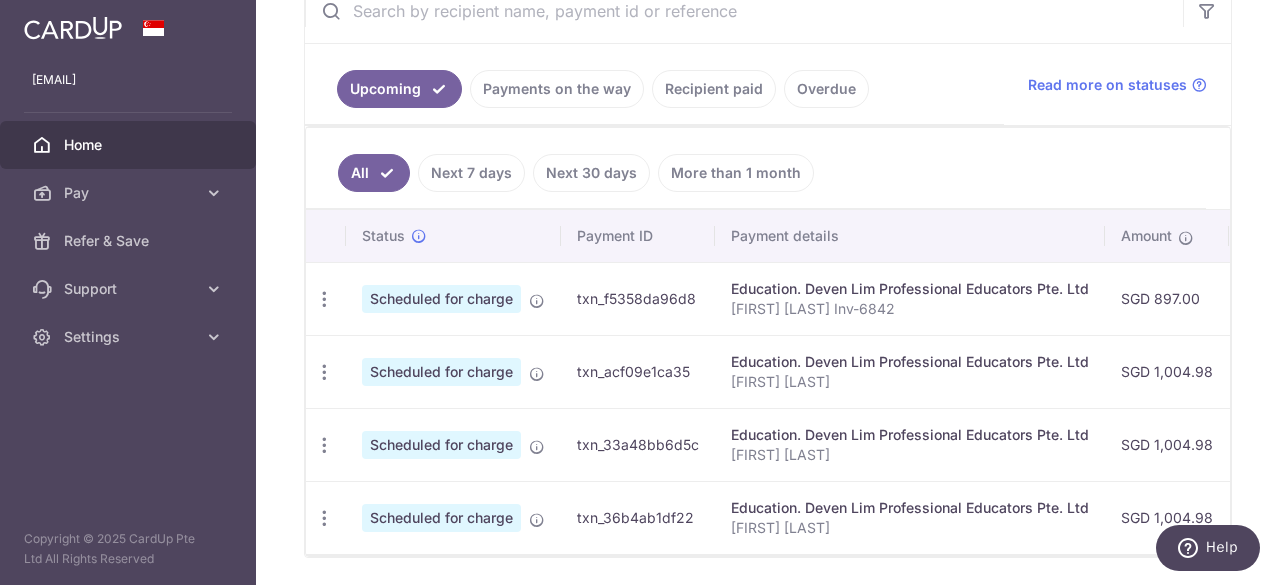 scroll, scrollTop: 377, scrollLeft: 0, axis: vertical 